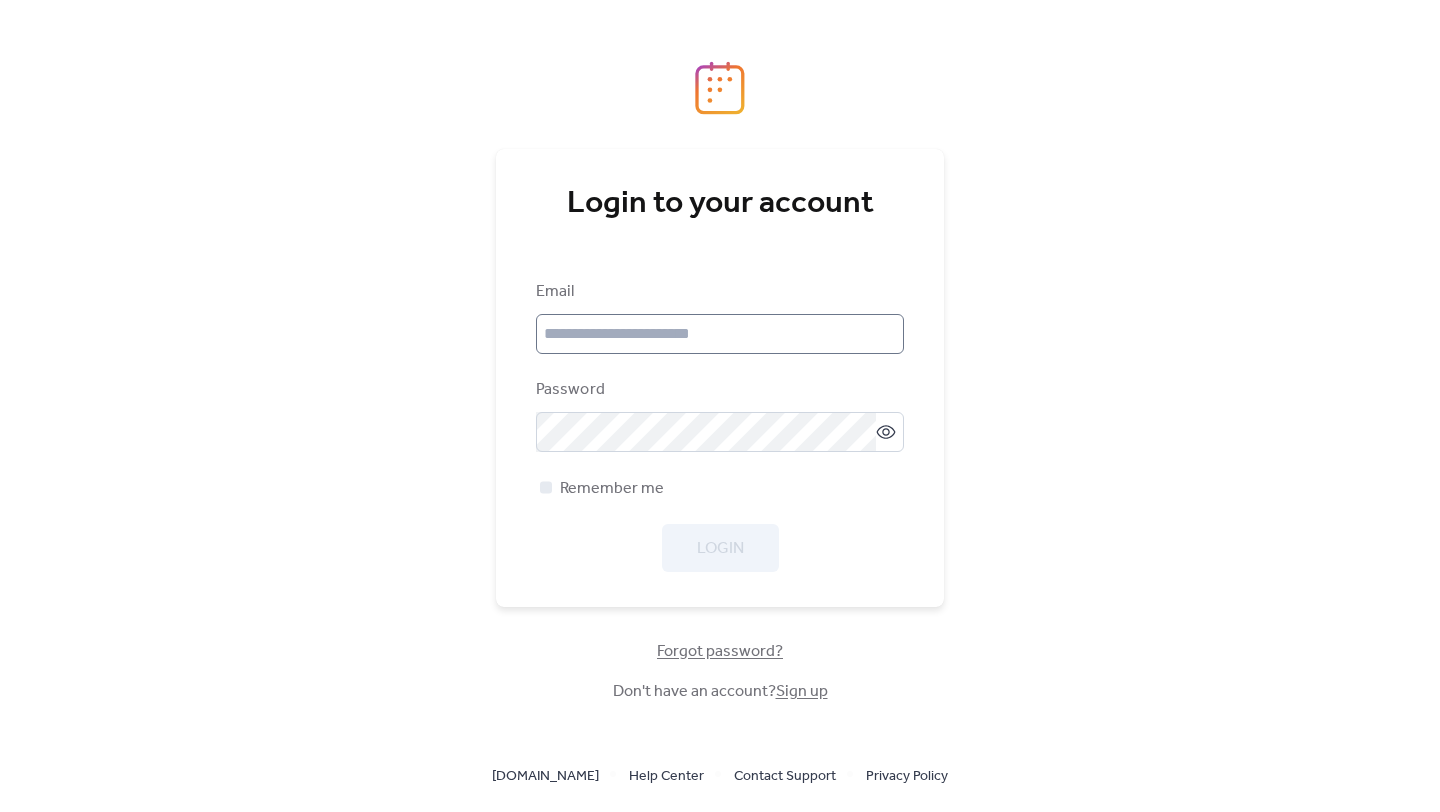 scroll, scrollTop: 0, scrollLeft: 0, axis: both 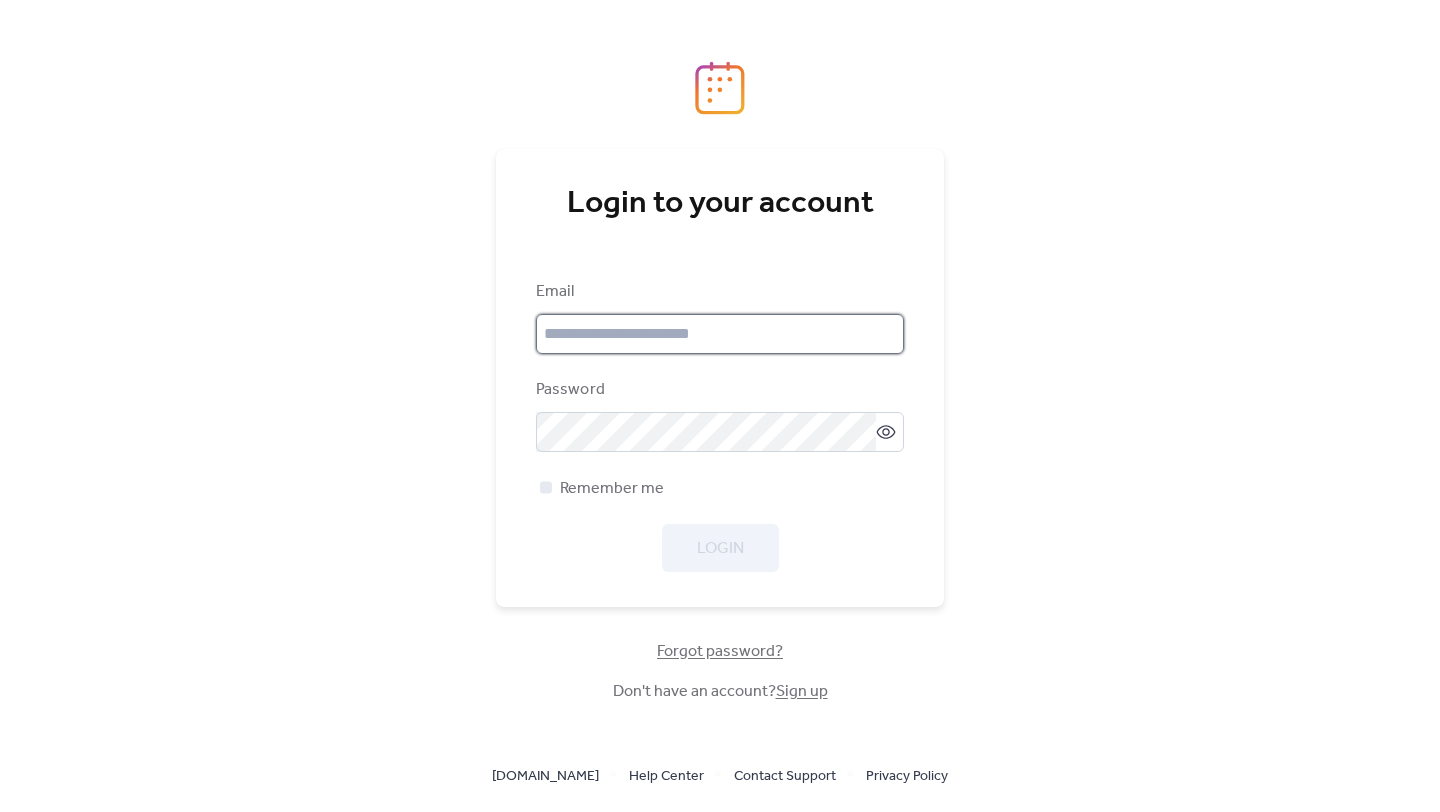 click at bounding box center [720, 334] 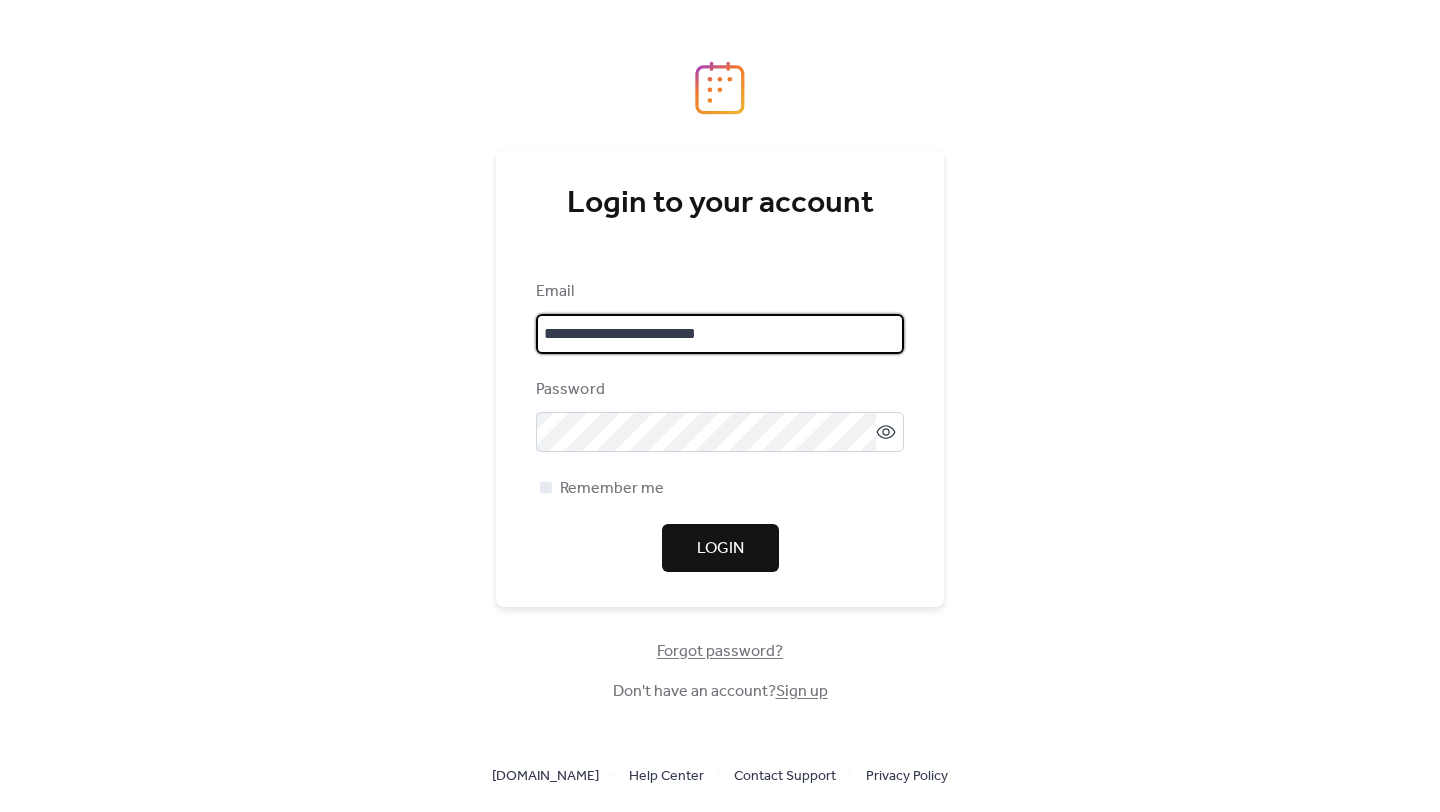 type on "**********" 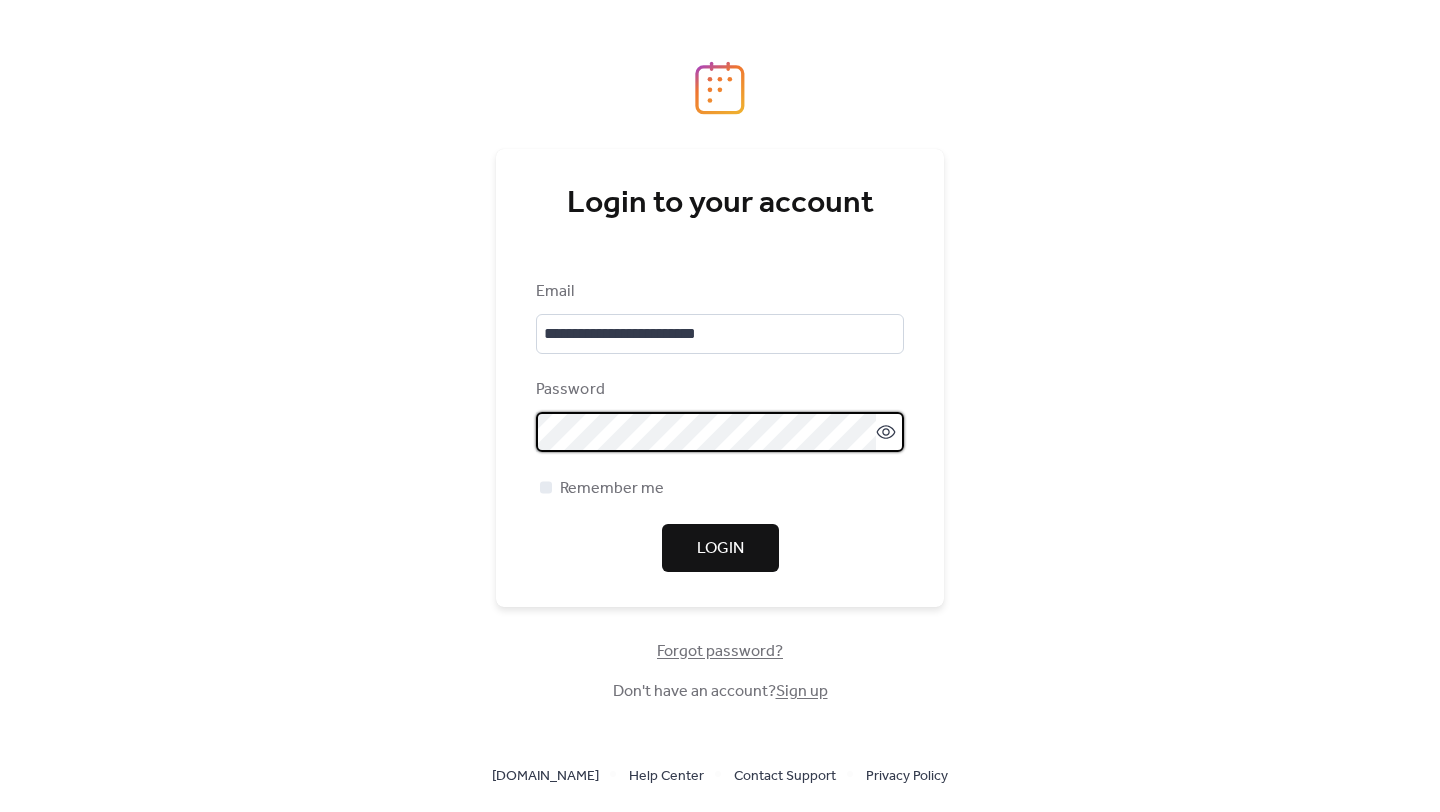 click 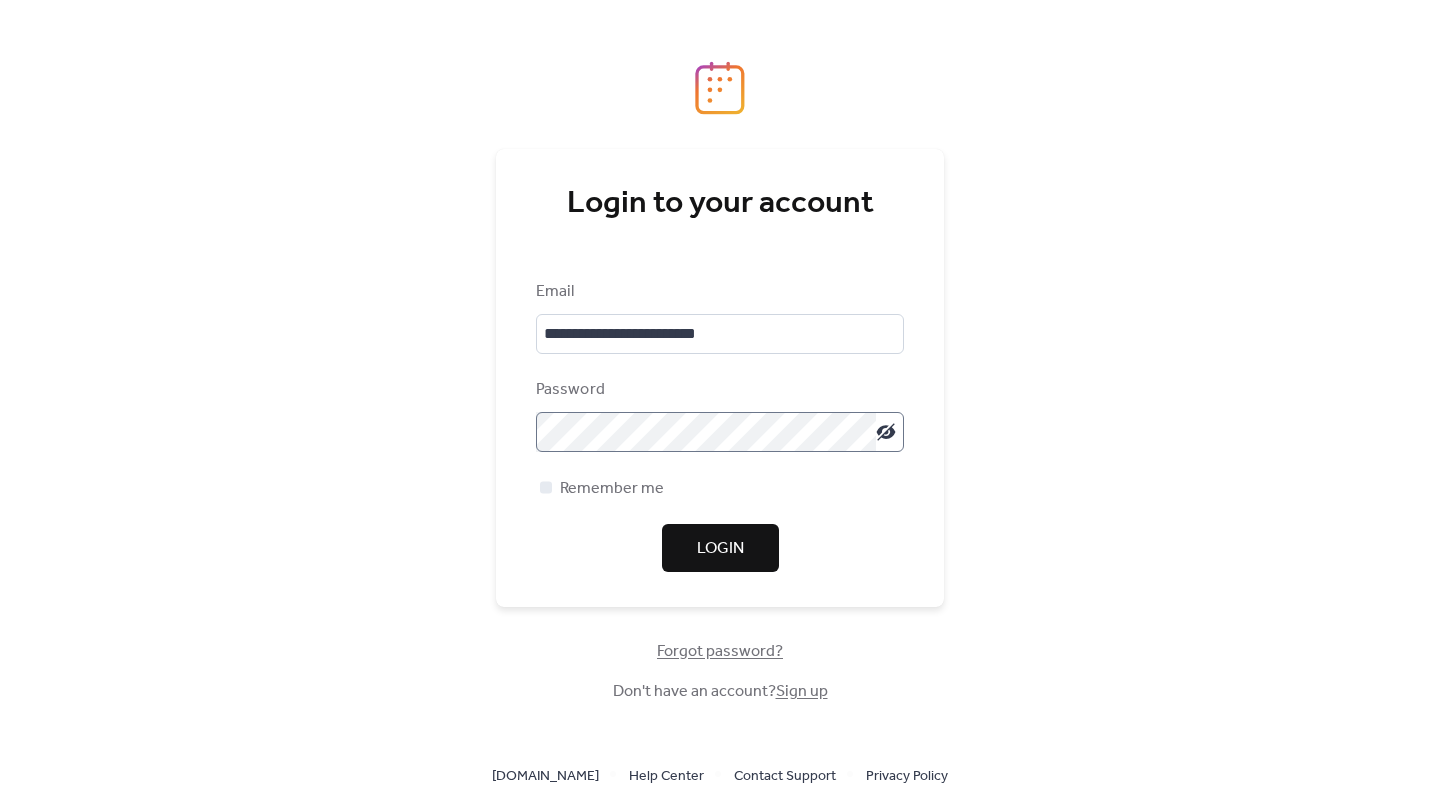 click on "Login" at bounding box center [720, 549] 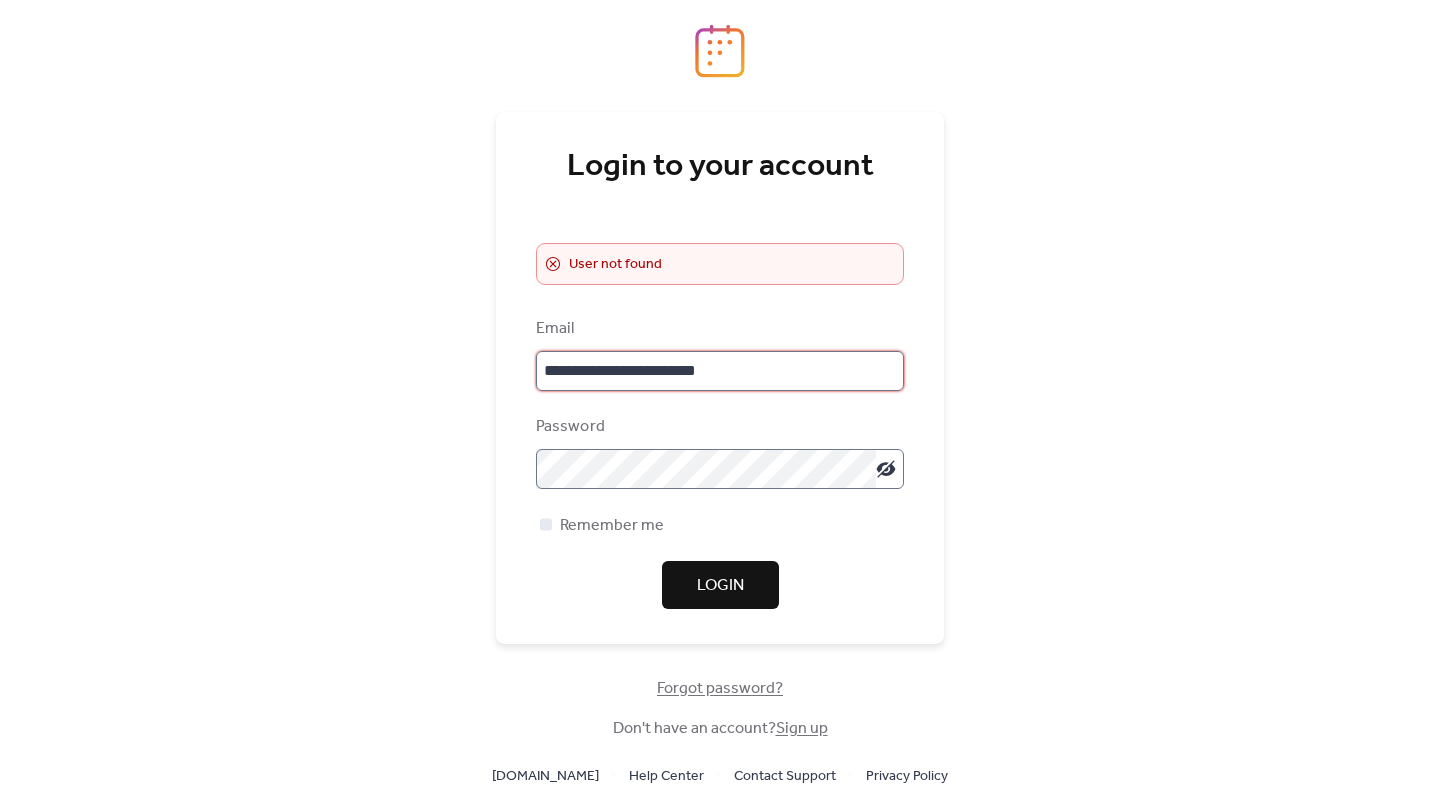 click on "**********" at bounding box center [720, 371] 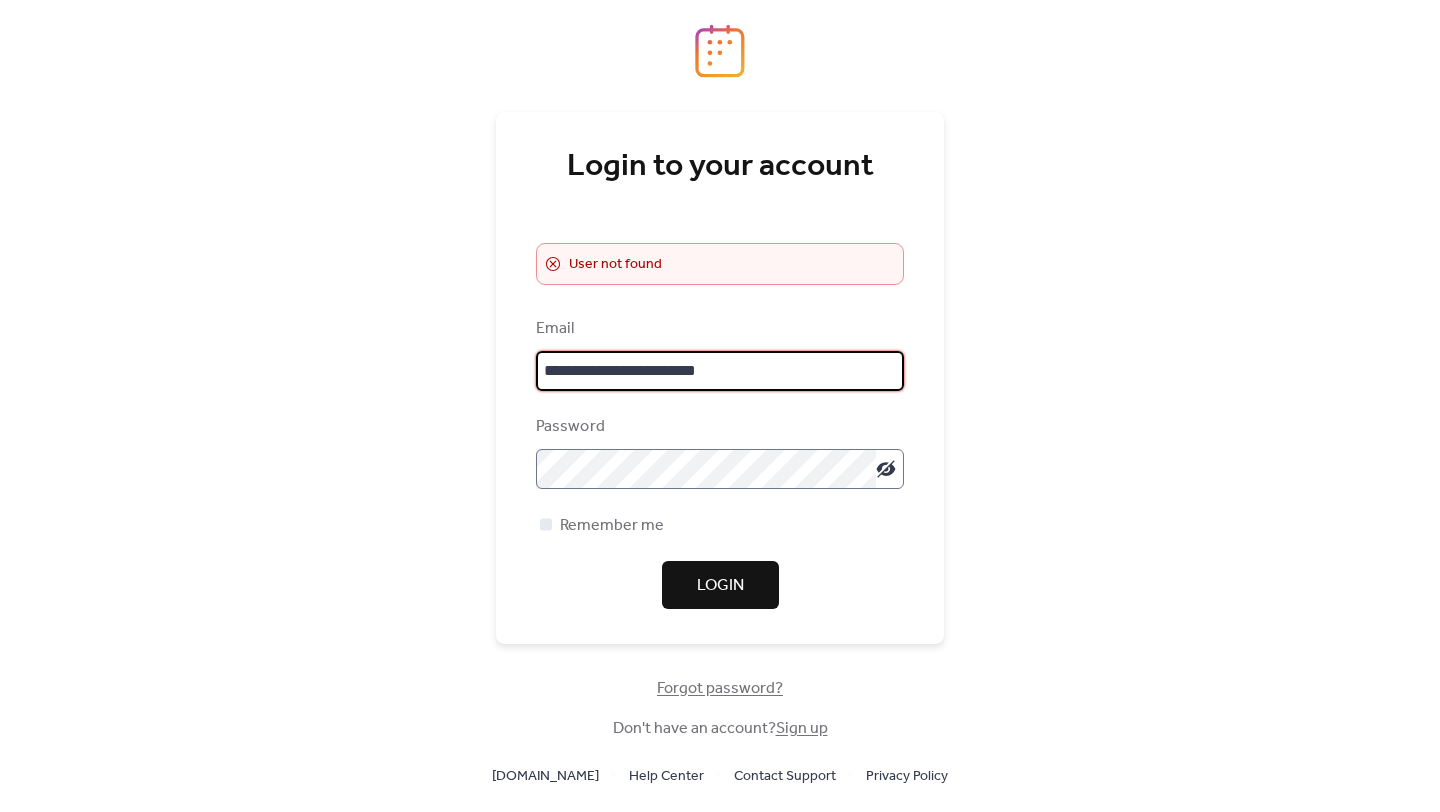 click on "**********" at bounding box center [720, 371] 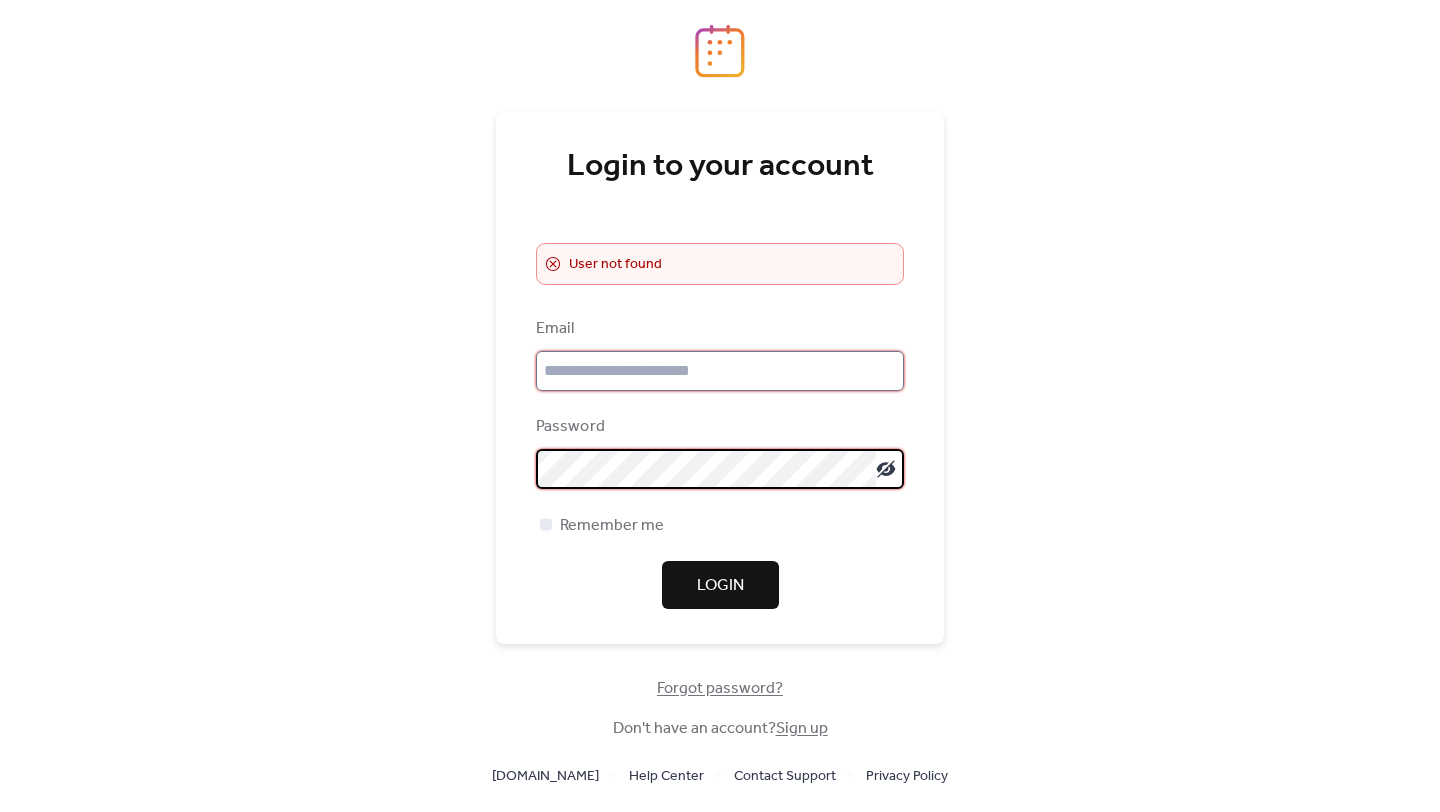 click at bounding box center (720, 371) 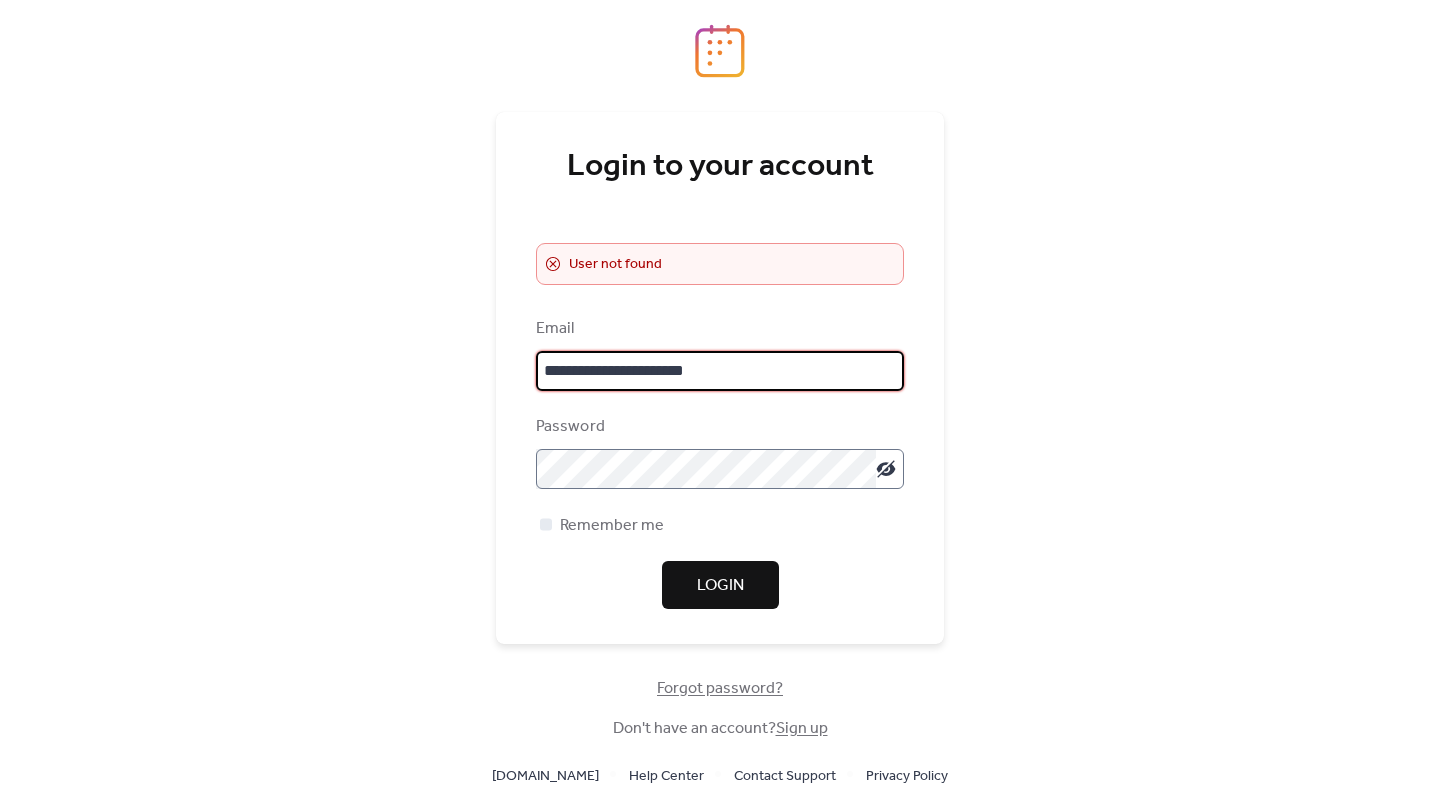 type on "**********" 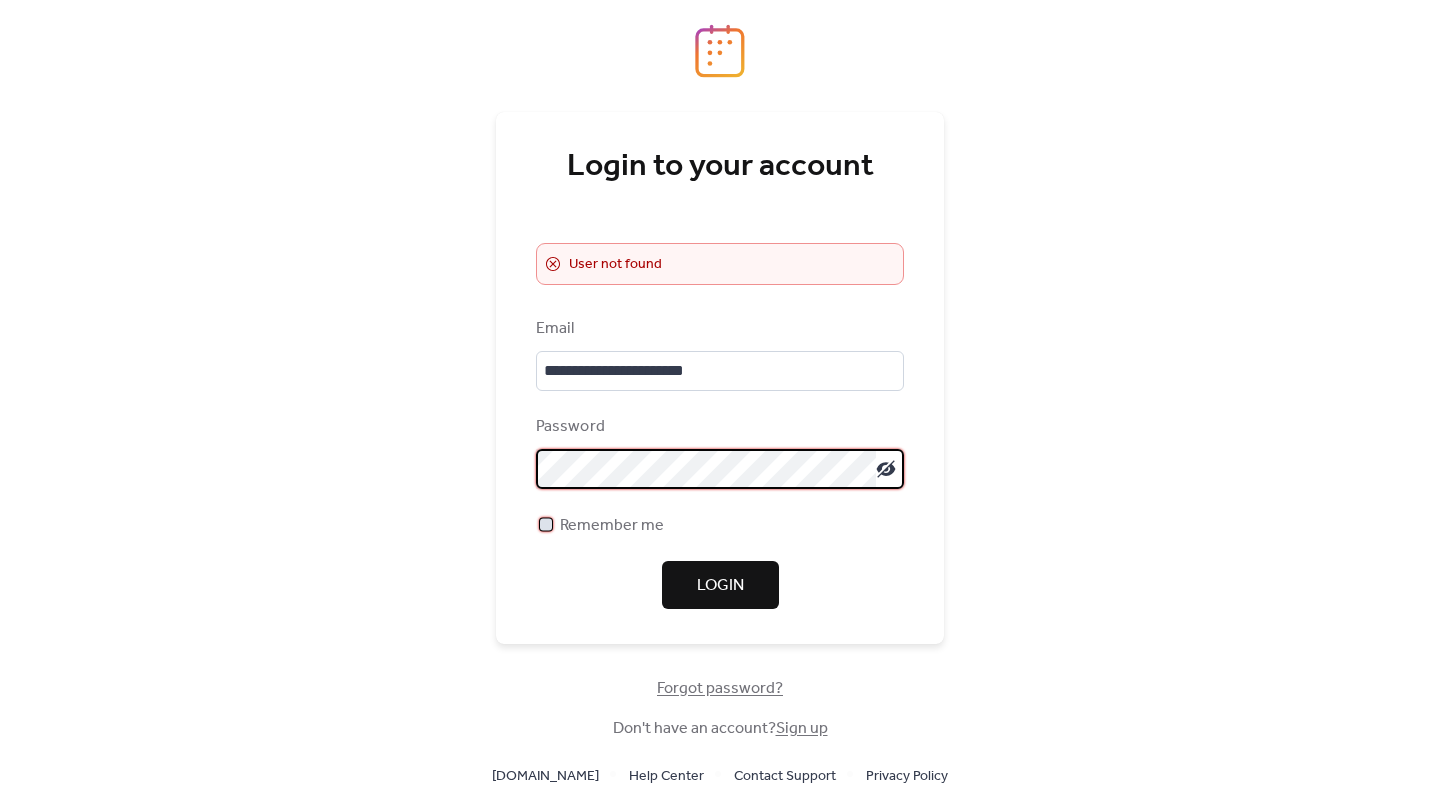 click at bounding box center (546, 524) 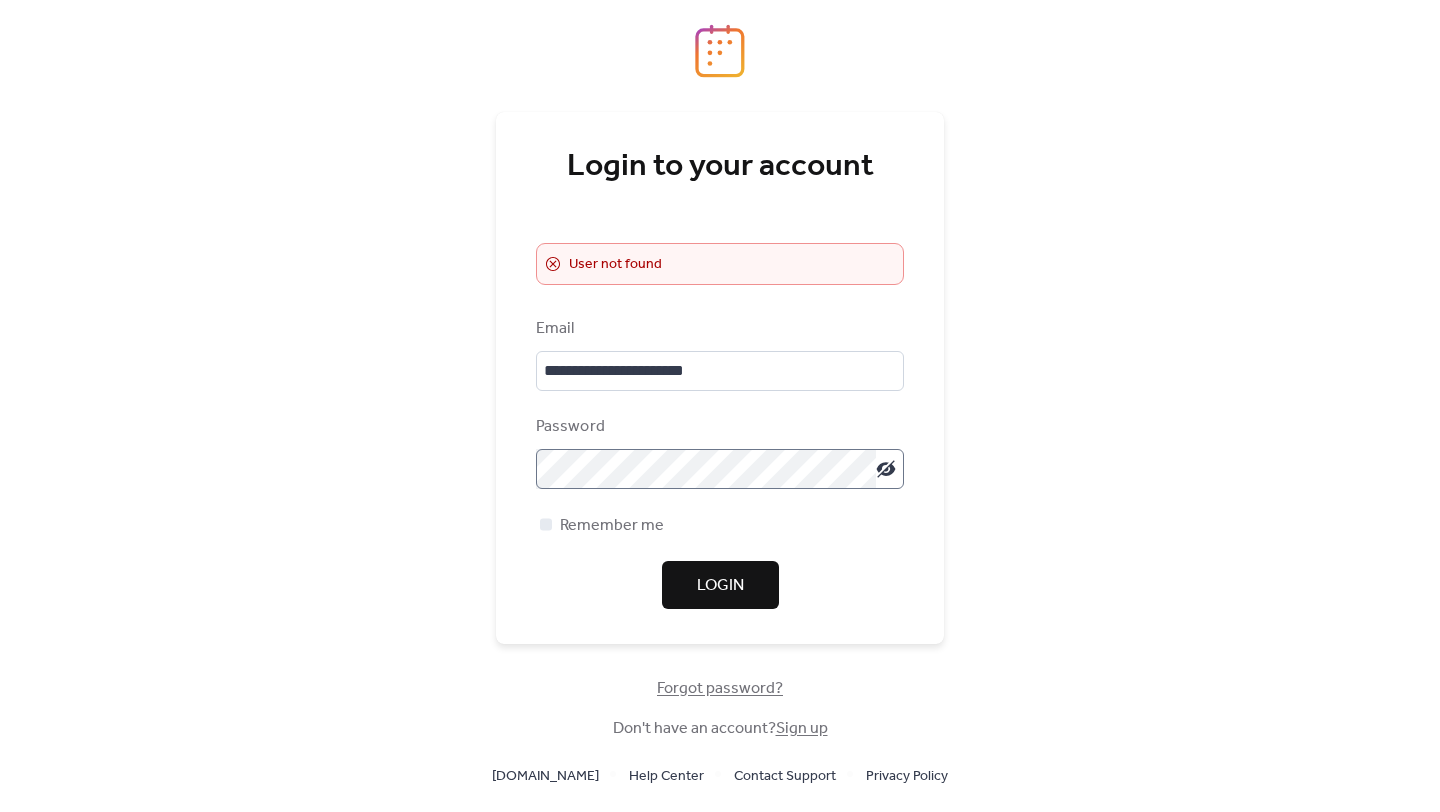 click on "Login" at bounding box center [720, 586] 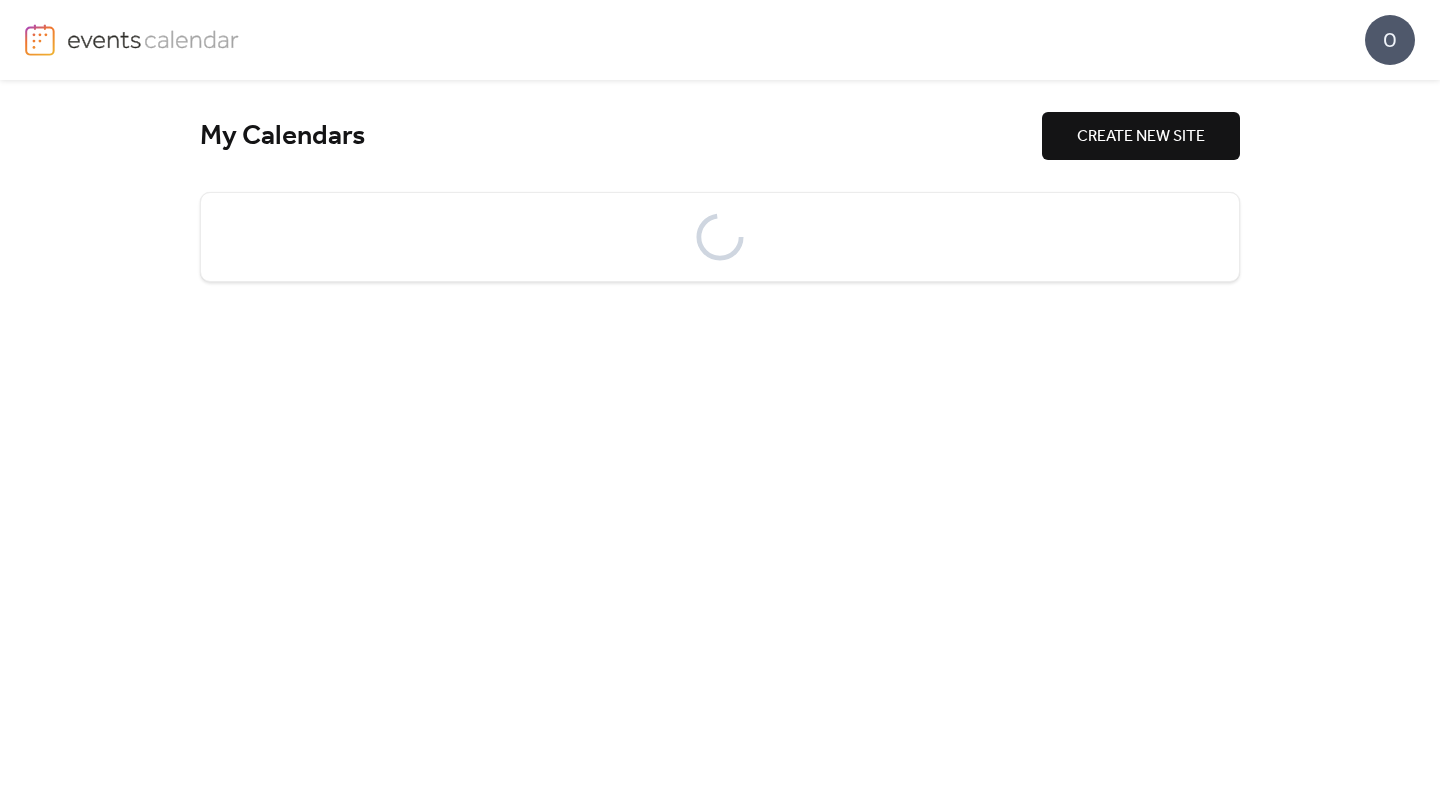 scroll, scrollTop: 0, scrollLeft: 0, axis: both 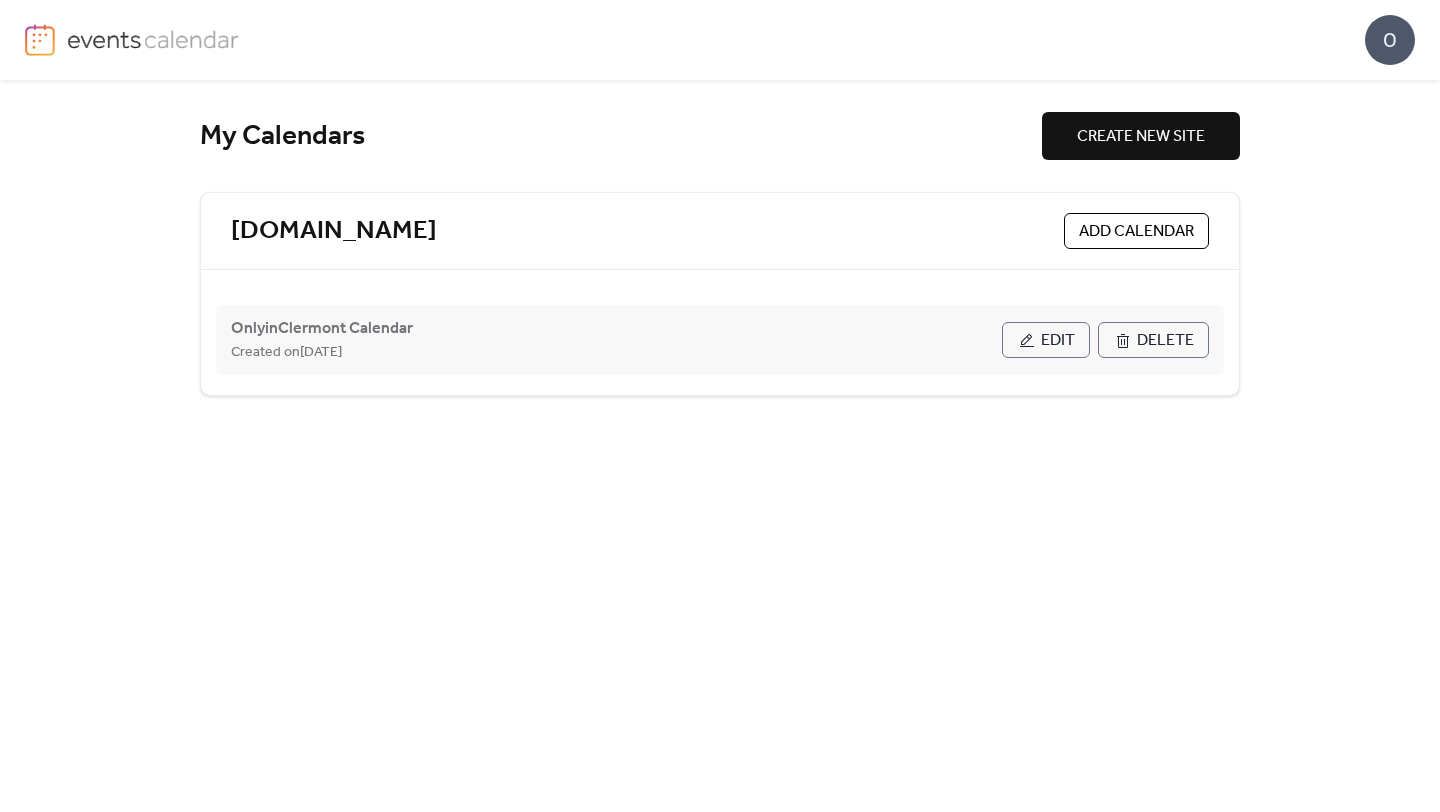 click on "OnlyinClermont Calendar Created on  [DATE]" at bounding box center (616, 340) 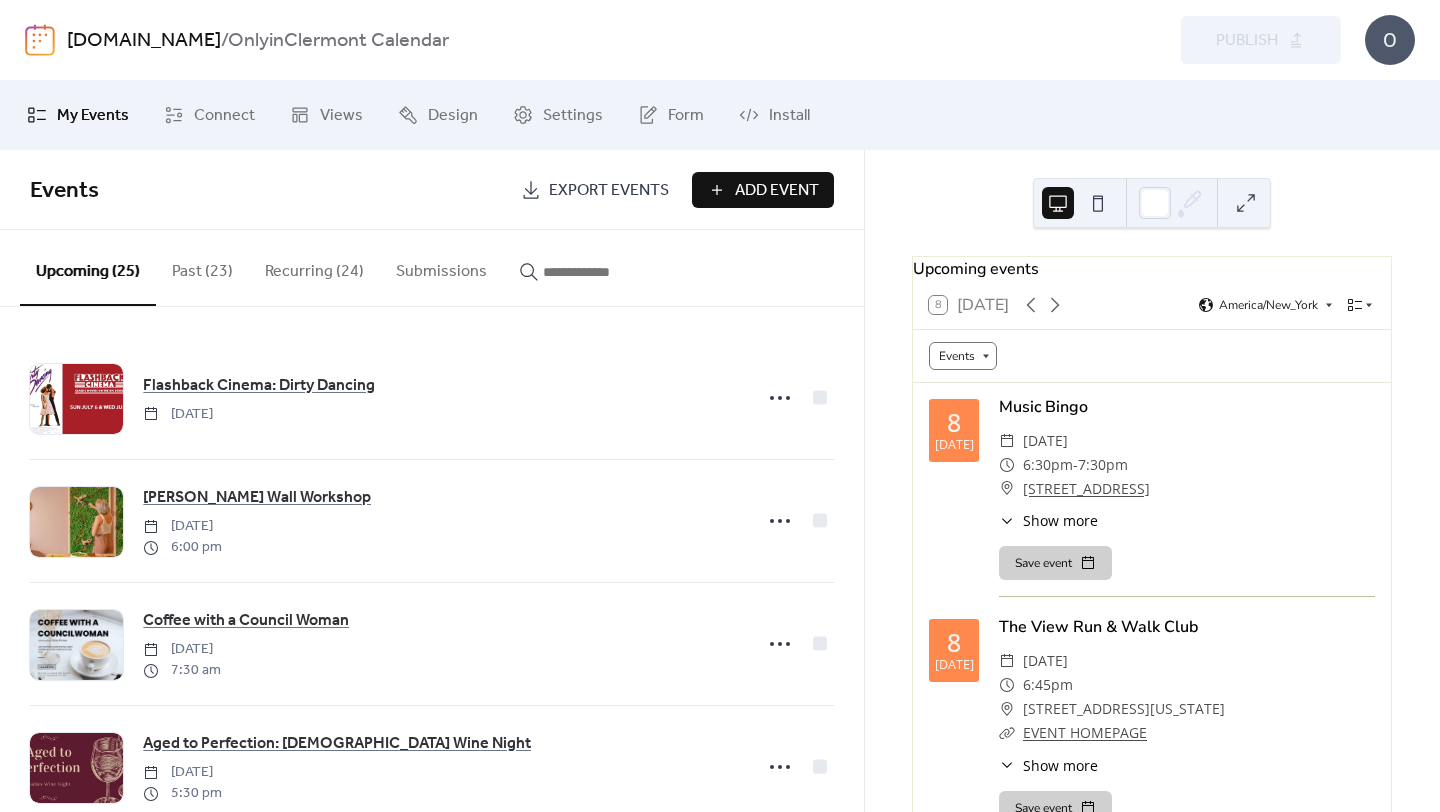 click on "Events Export Events Add Event" at bounding box center (432, 190) 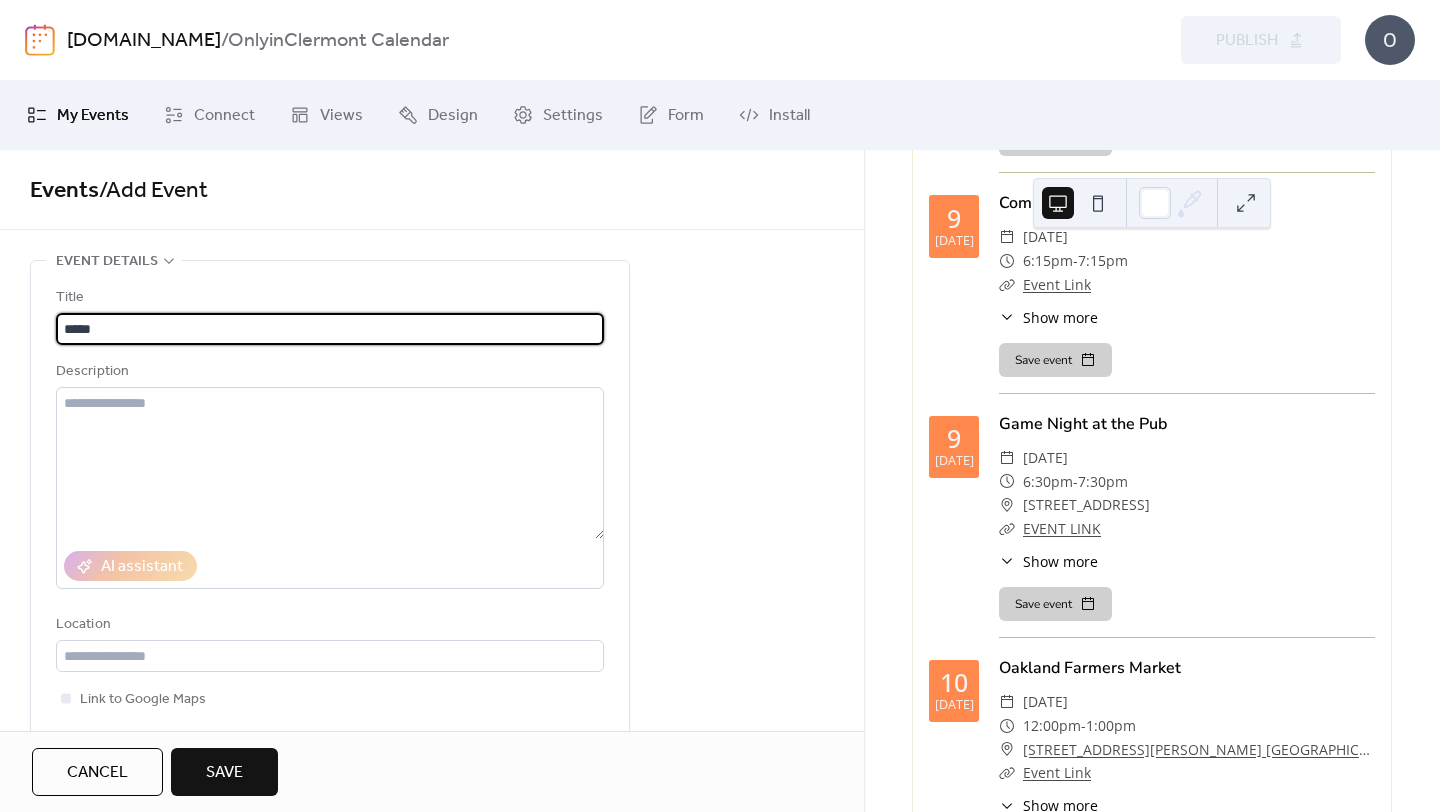 scroll, scrollTop: 1390, scrollLeft: 0, axis: vertical 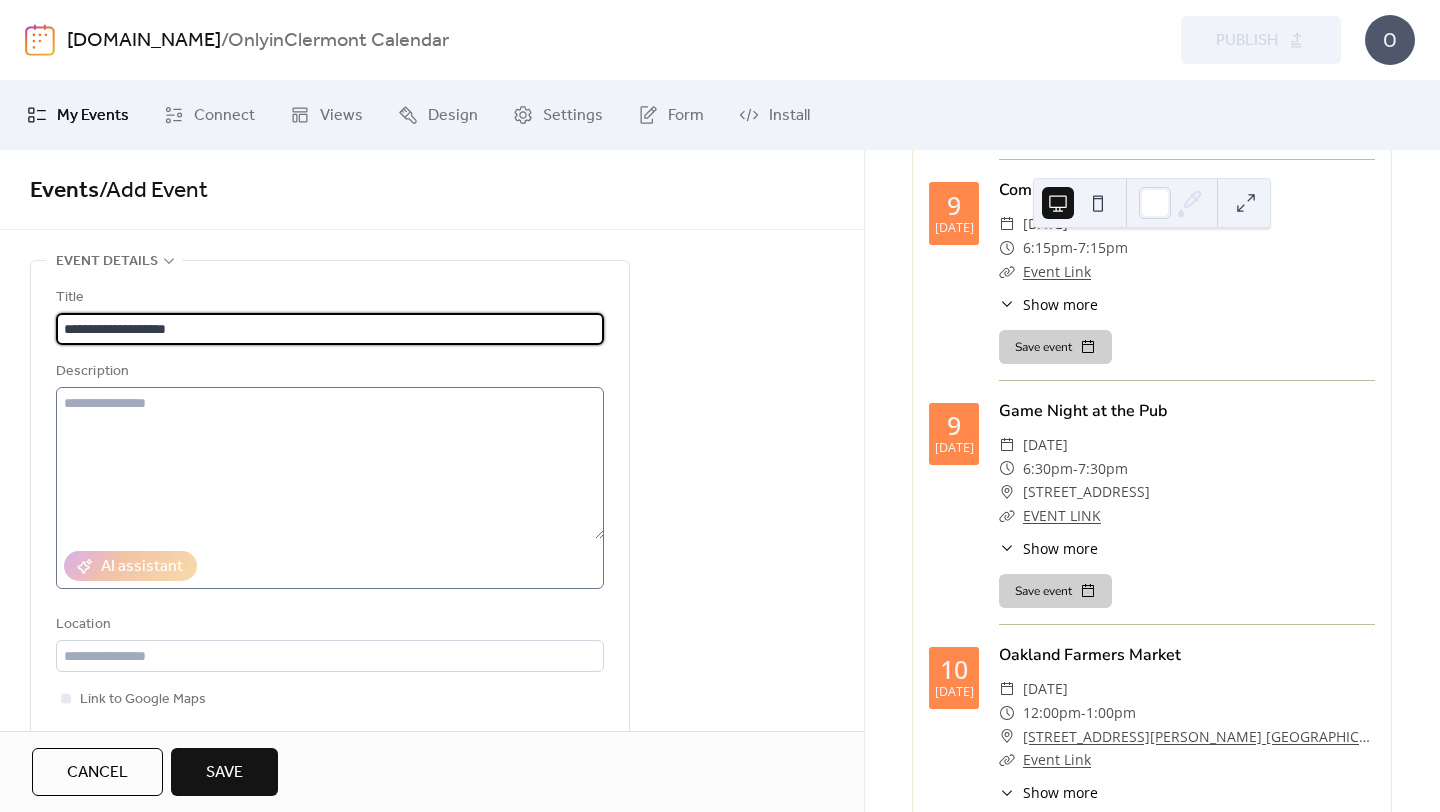 type on "**********" 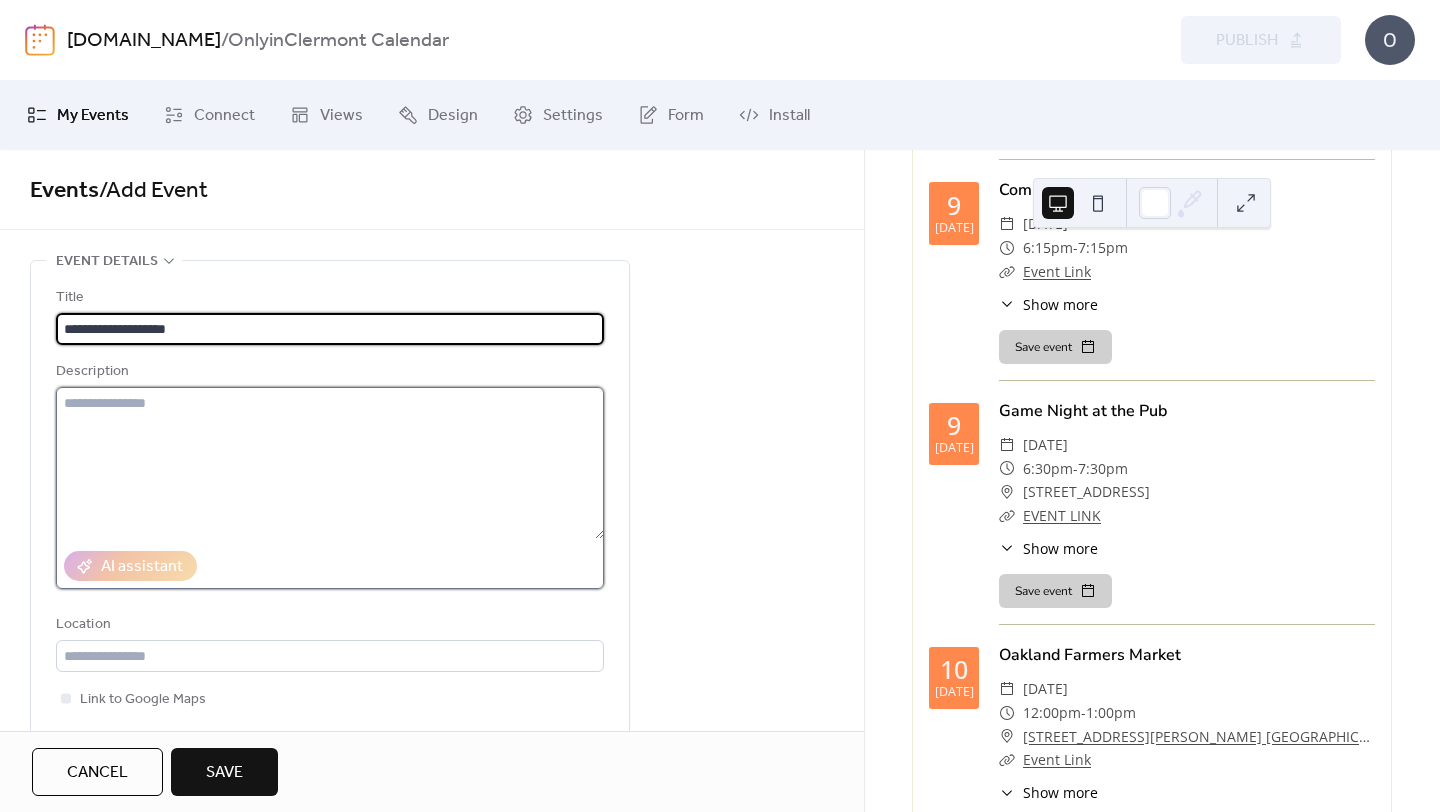 click at bounding box center [330, 463] 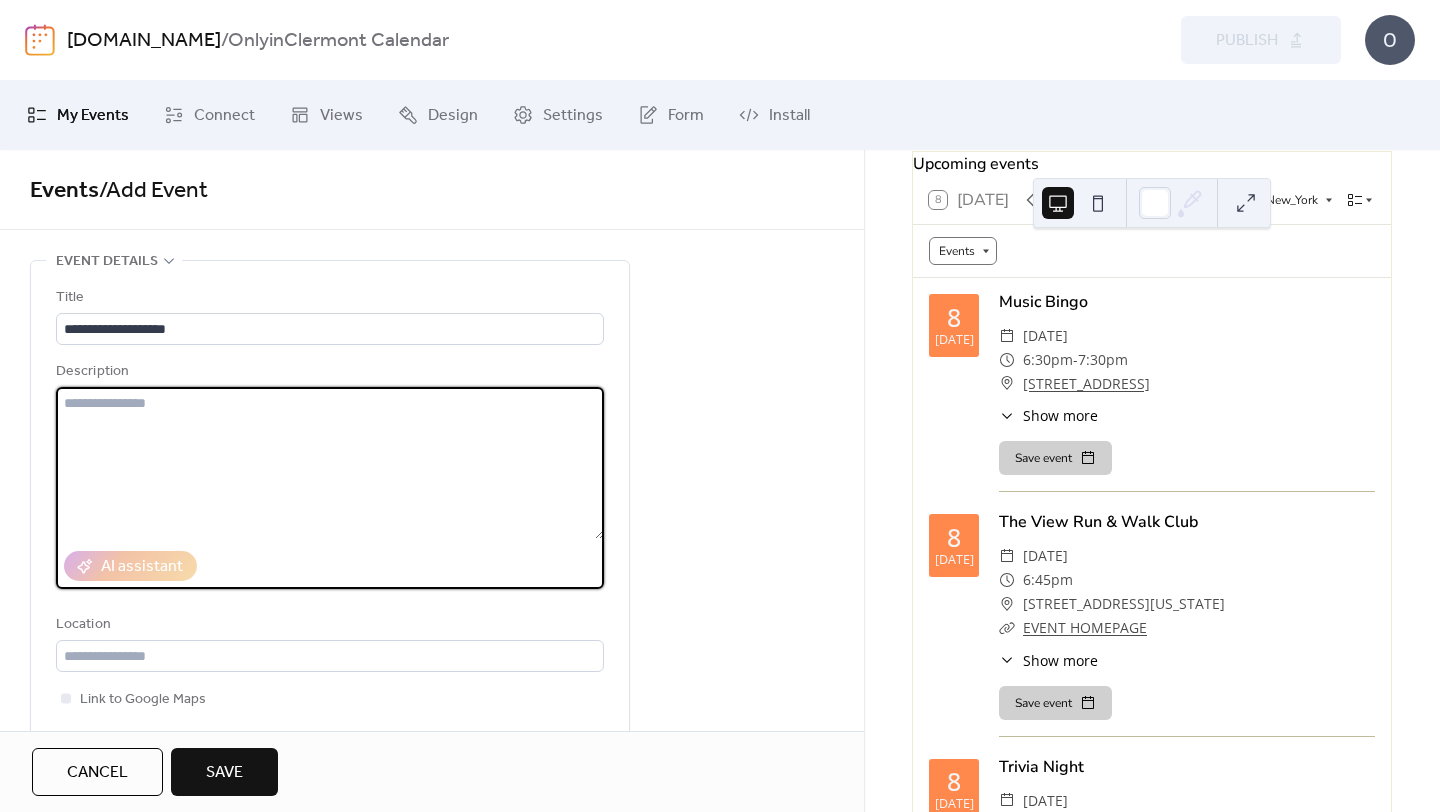 scroll, scrollTop: 0, scrollLeft: 0, axis: both 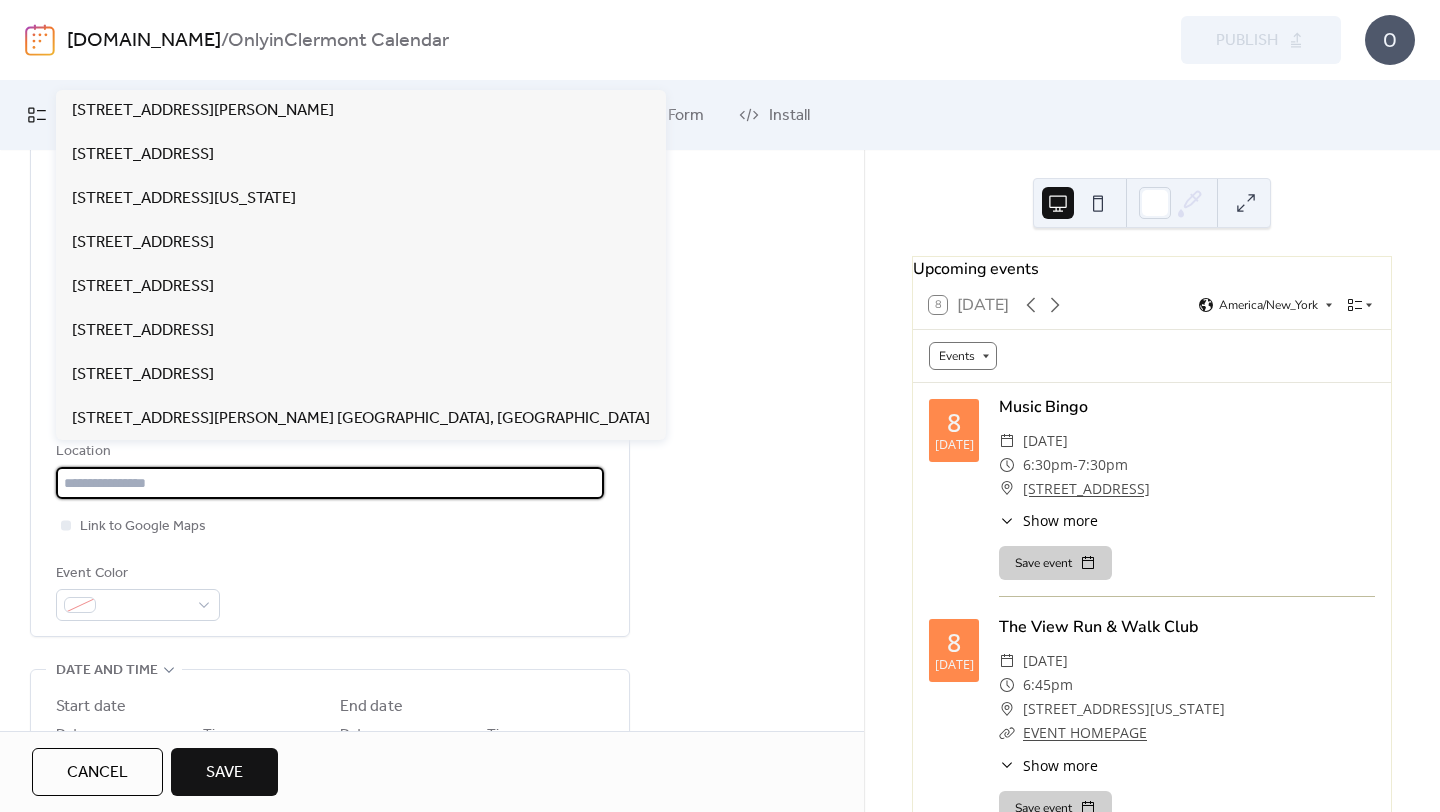click at bounding box center [330, 483] 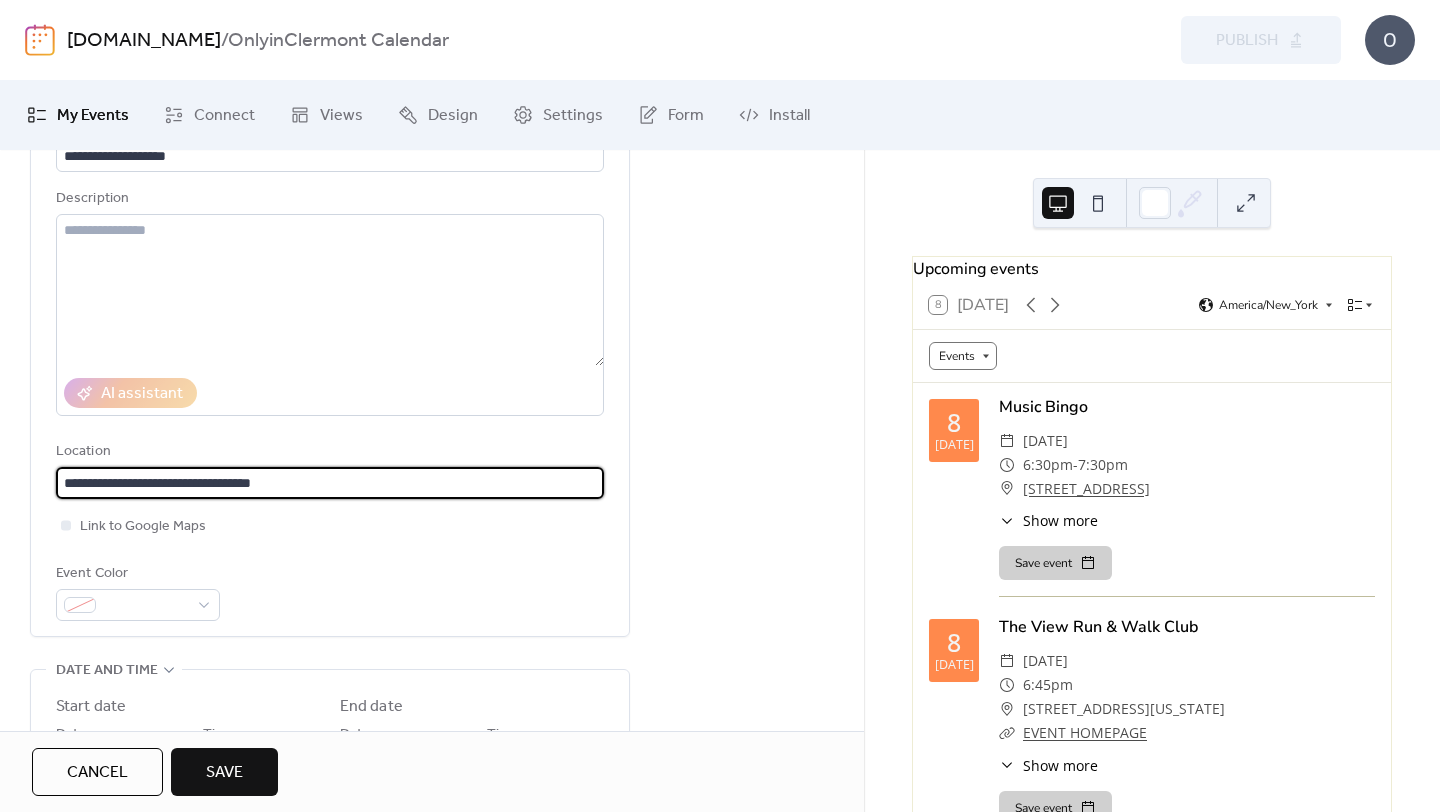type on "**********" 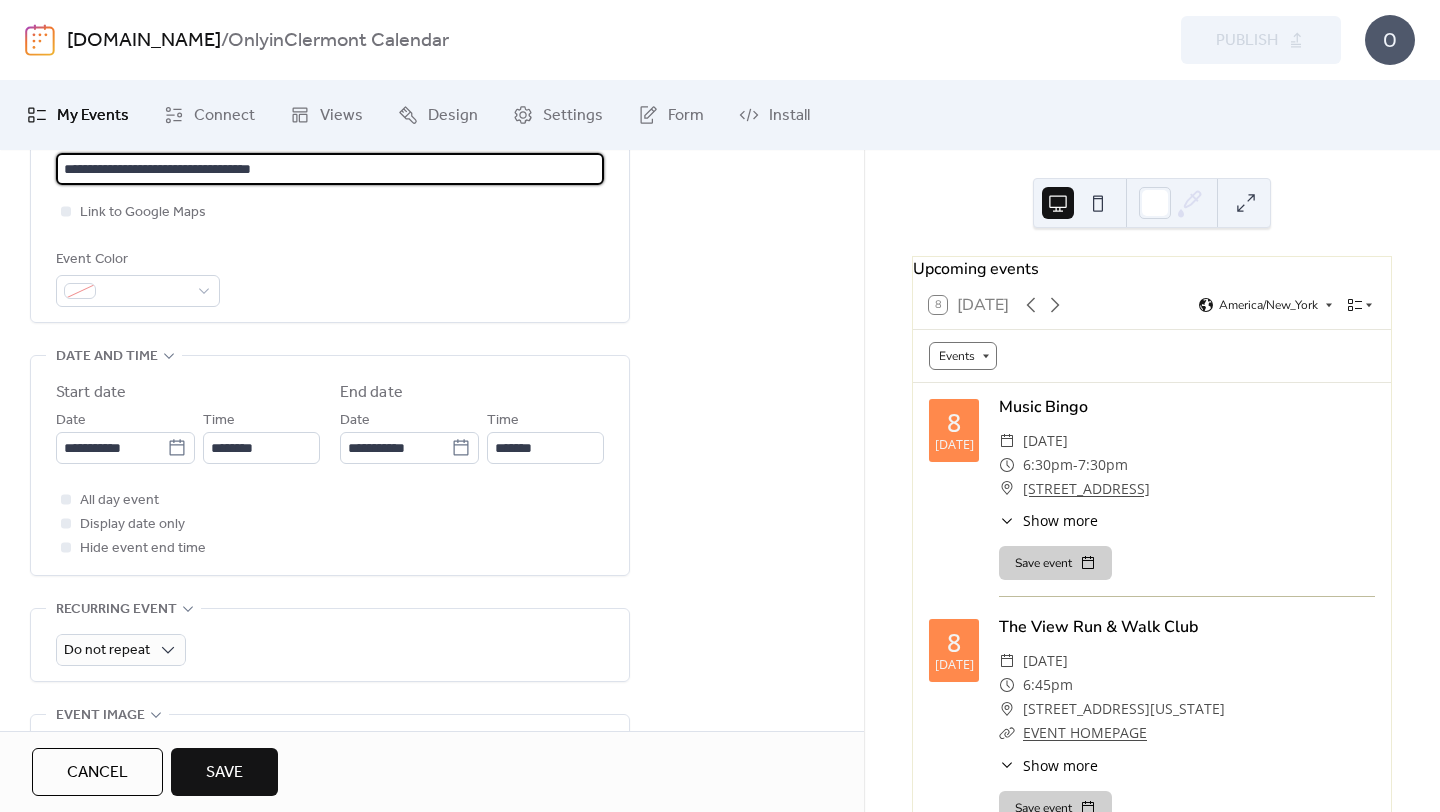 scroll, scrollTop: 488, scrollLeft: 0, axis: vertical 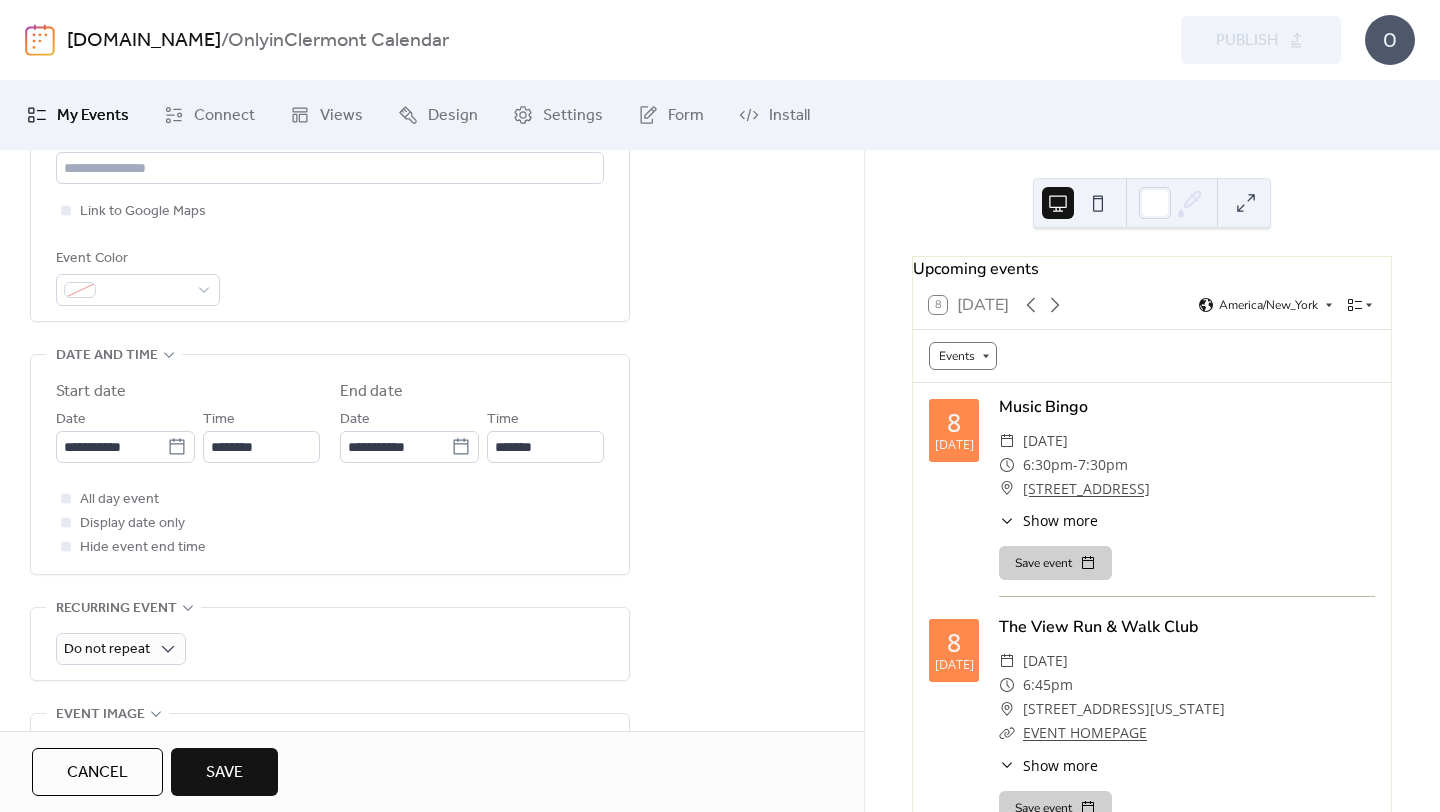 click on "**********" at bounding box center (432, 413) 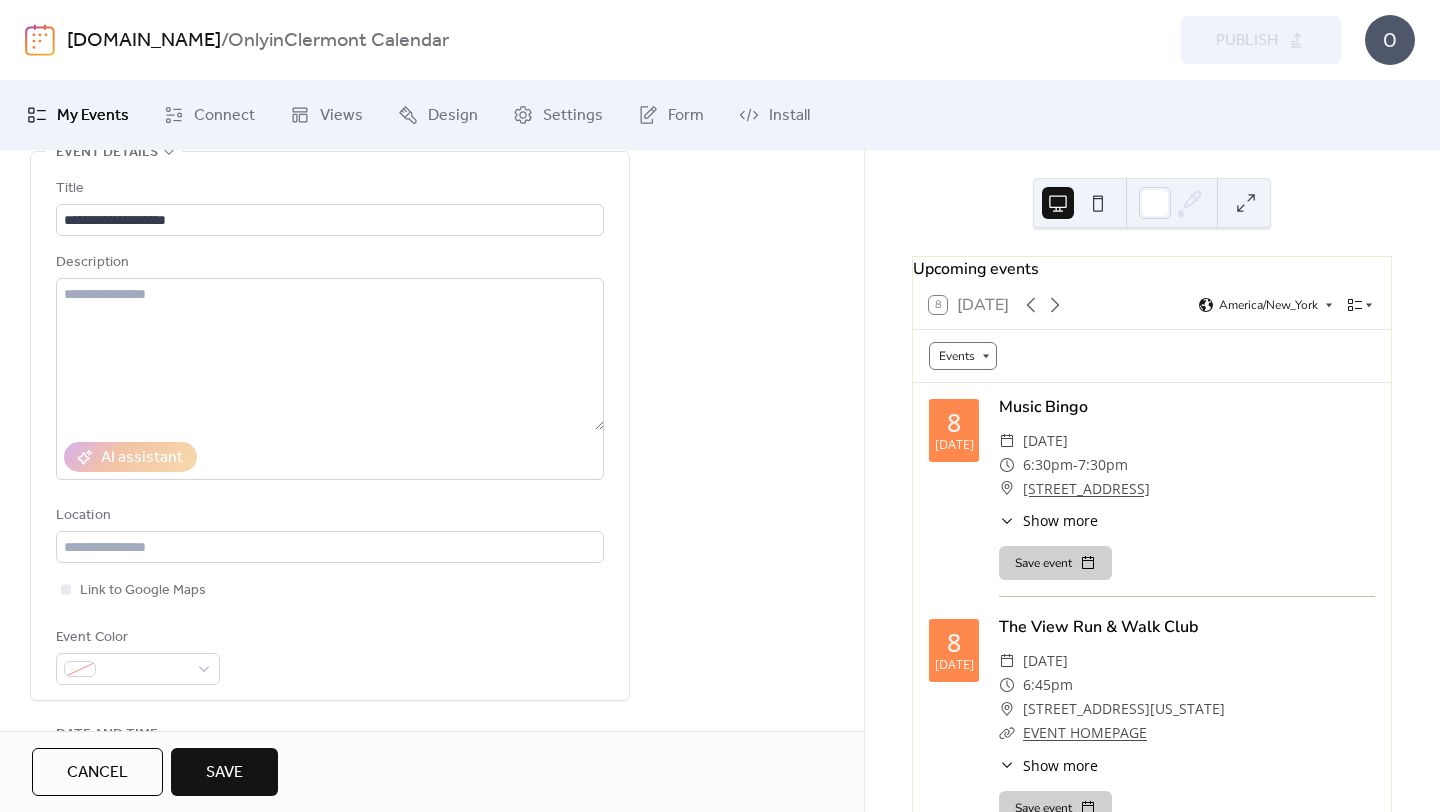 scroll, scrollTop: 85, scrollLeft: 0, axis: vertical 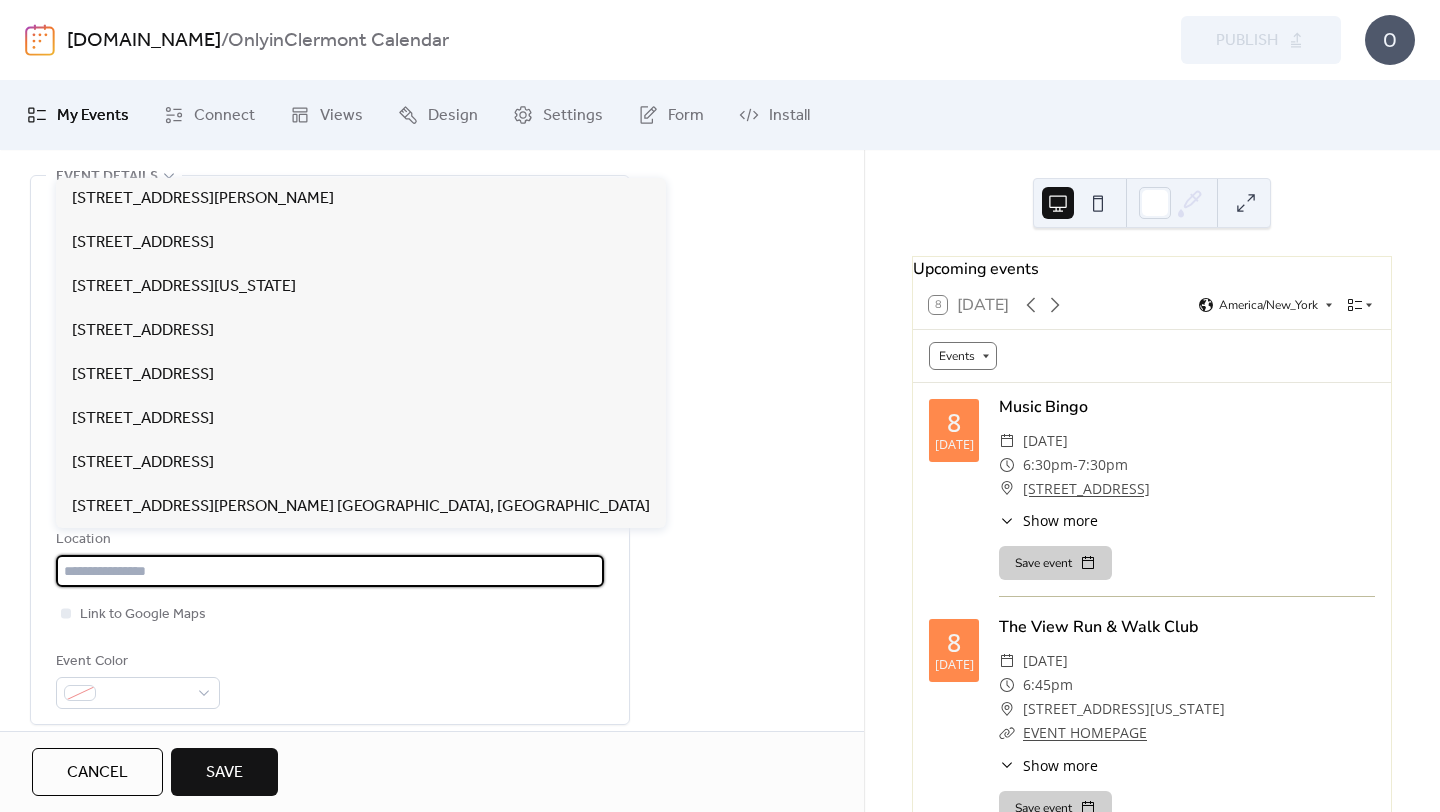 click at bounding box center (330, 571) 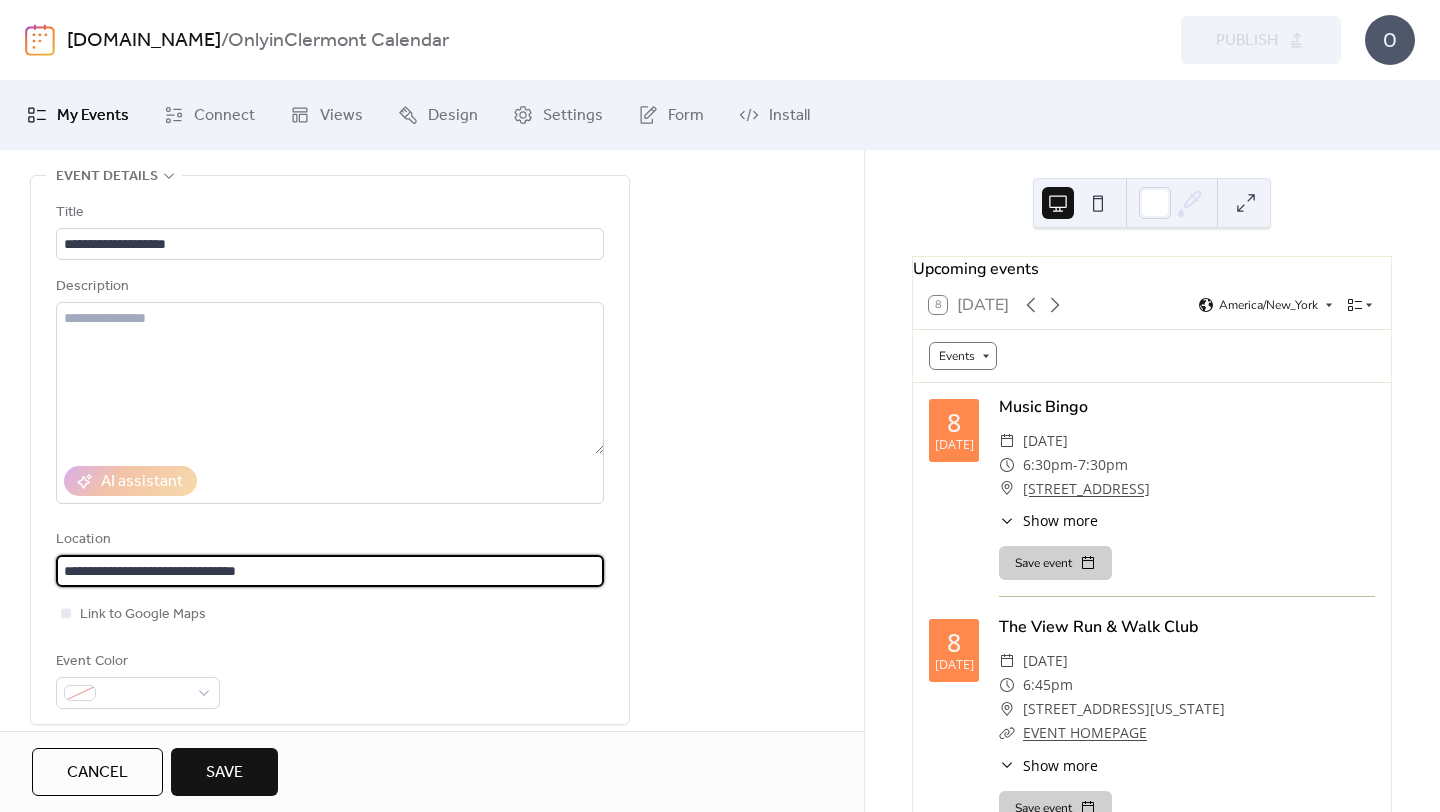 type on "**********" 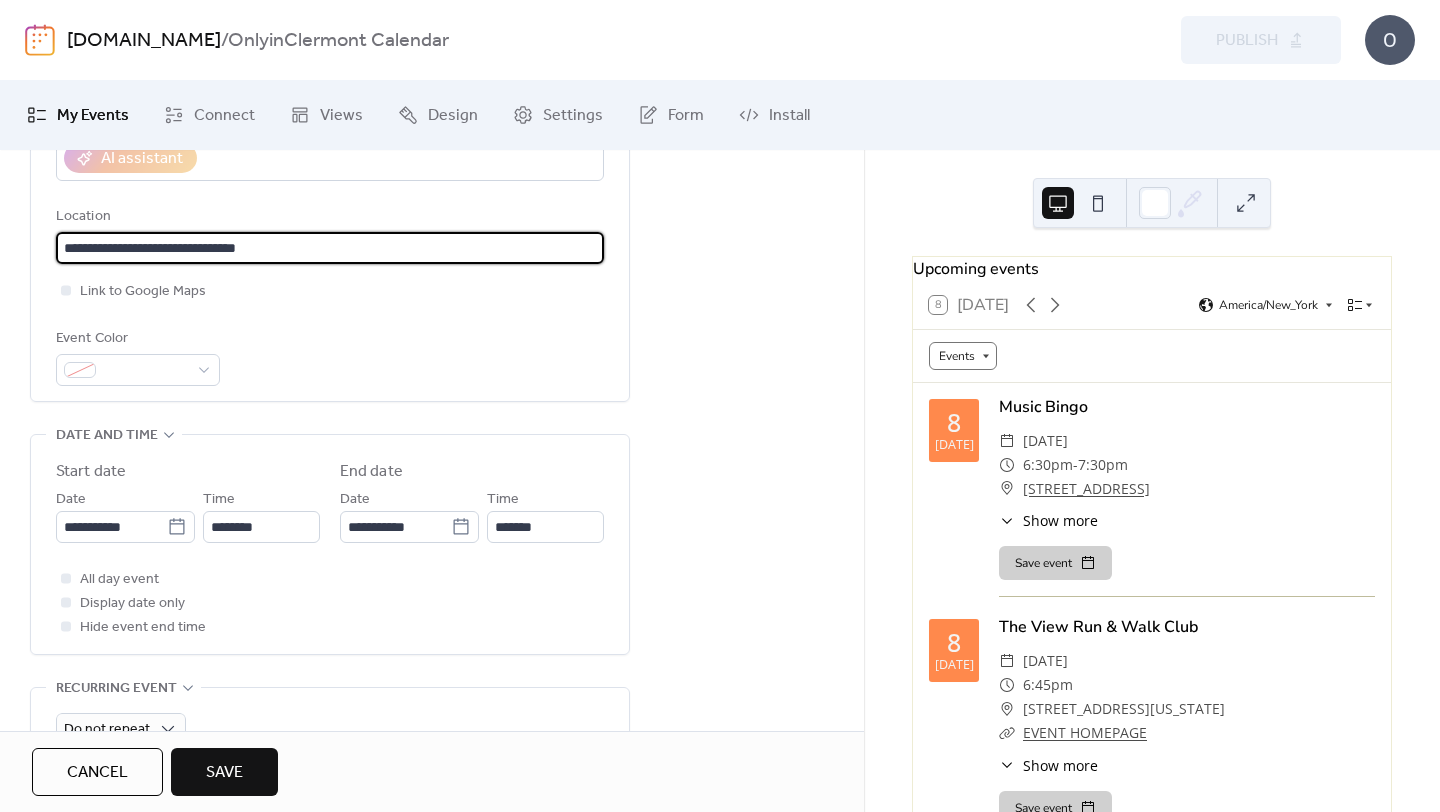 scroll, scrollTop: 410, scrollLeft: 0, axis: vertical 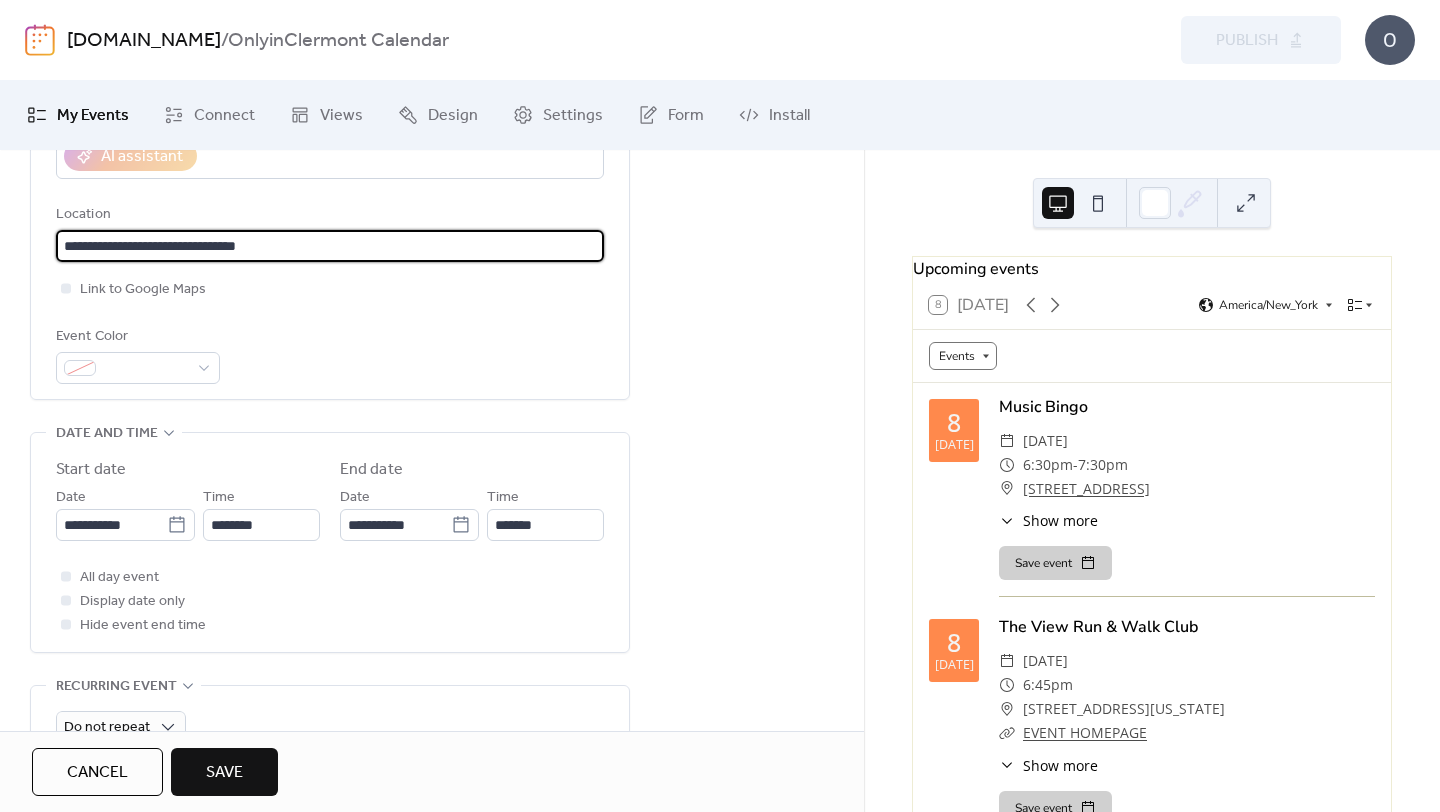drag, startPoint x: 328, startPoint y: 251, endPoint x: 12, endPoint y: 247, distance: 316.02533 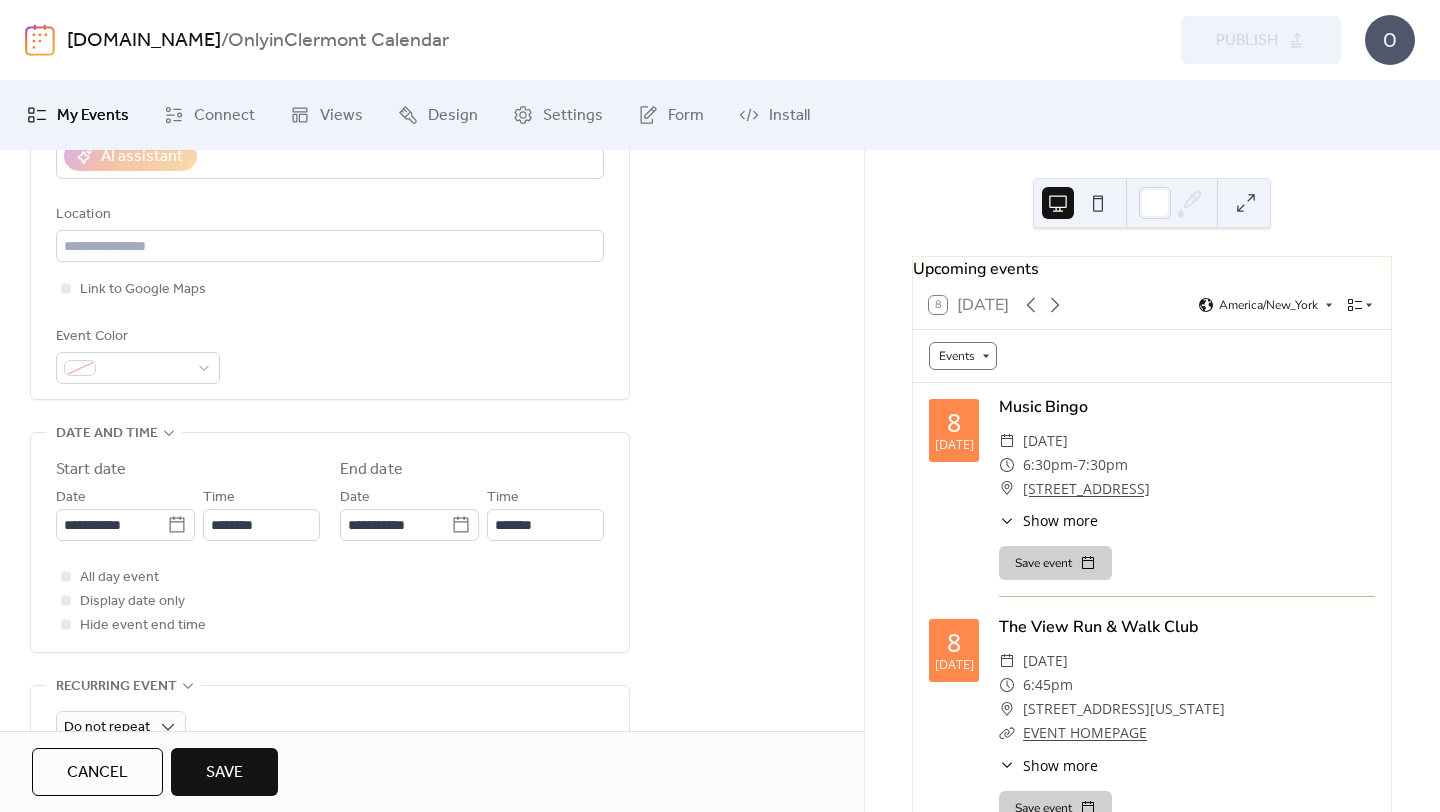 click on "Event Color" at bounding box center (330, 354) 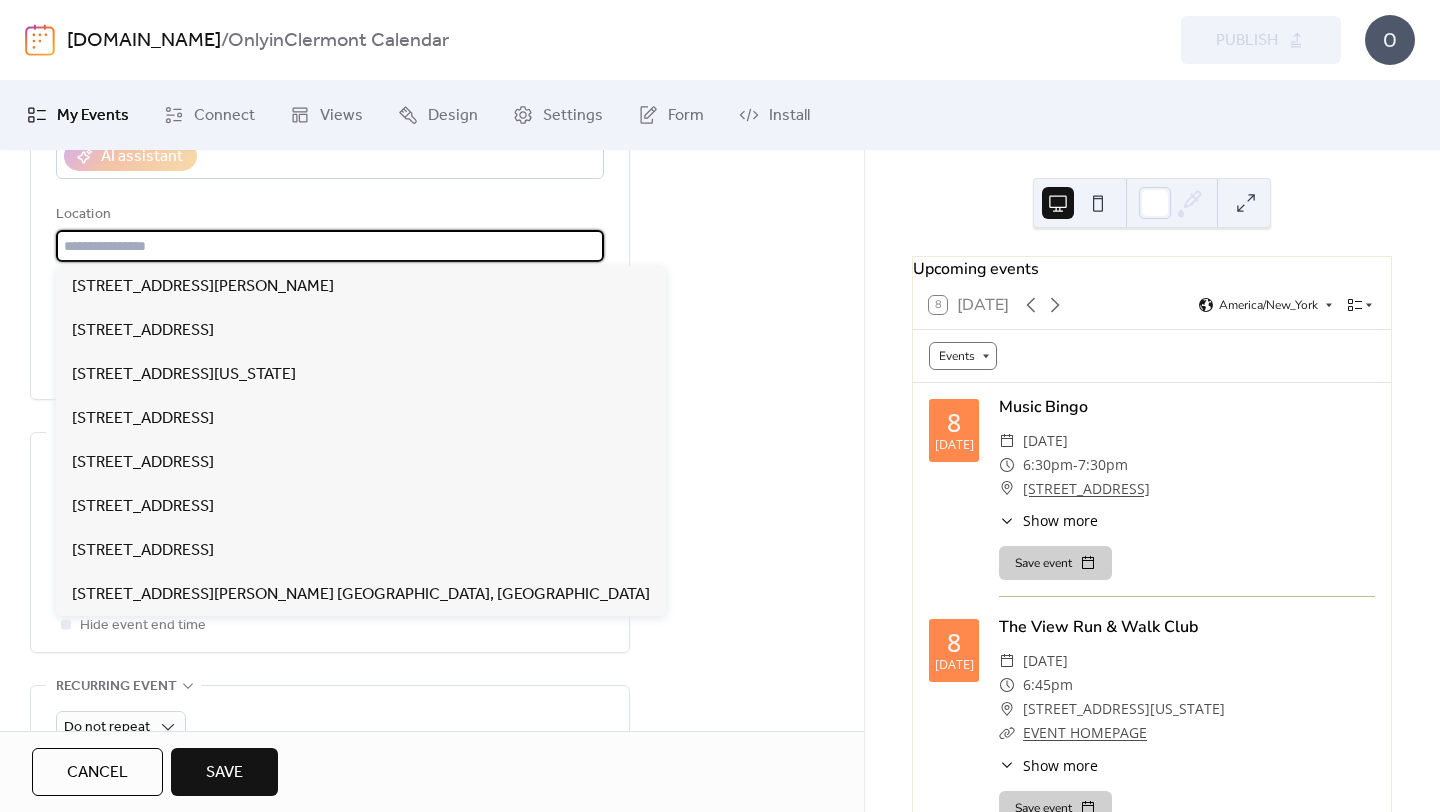 click at bounding box center [330, 246] 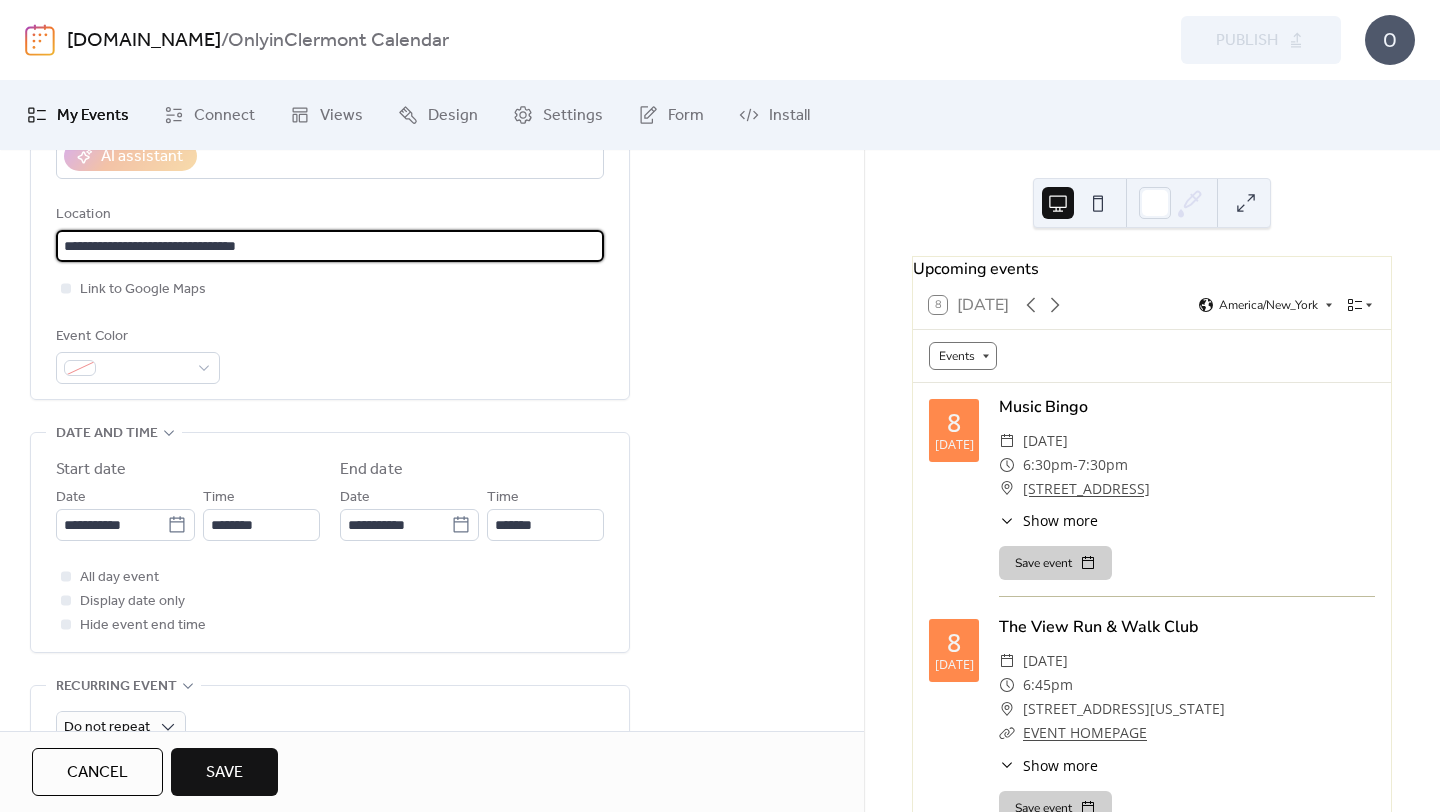 type on "**********" 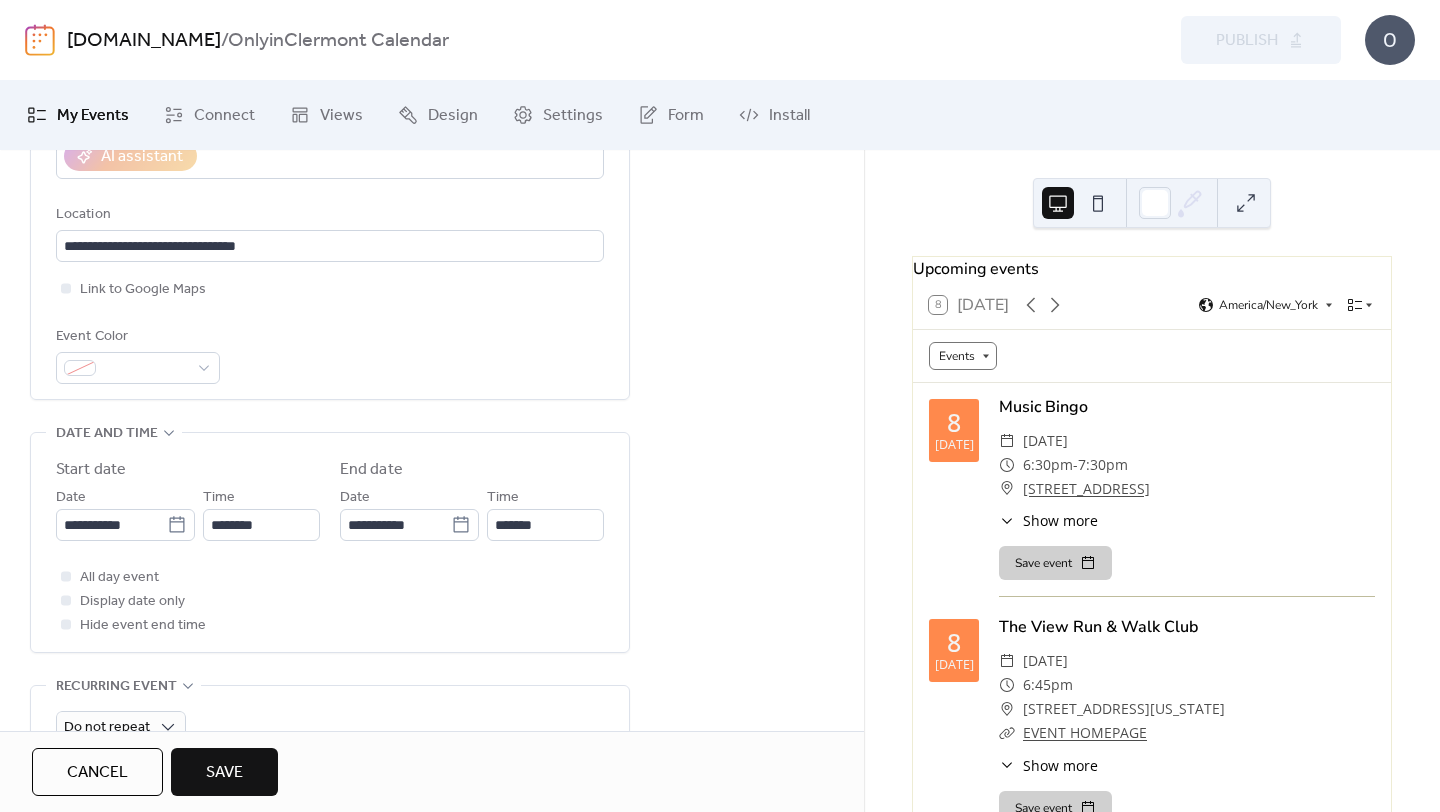 scroll, scrollTop: 514, scrollLeft: 0, axis: vertical 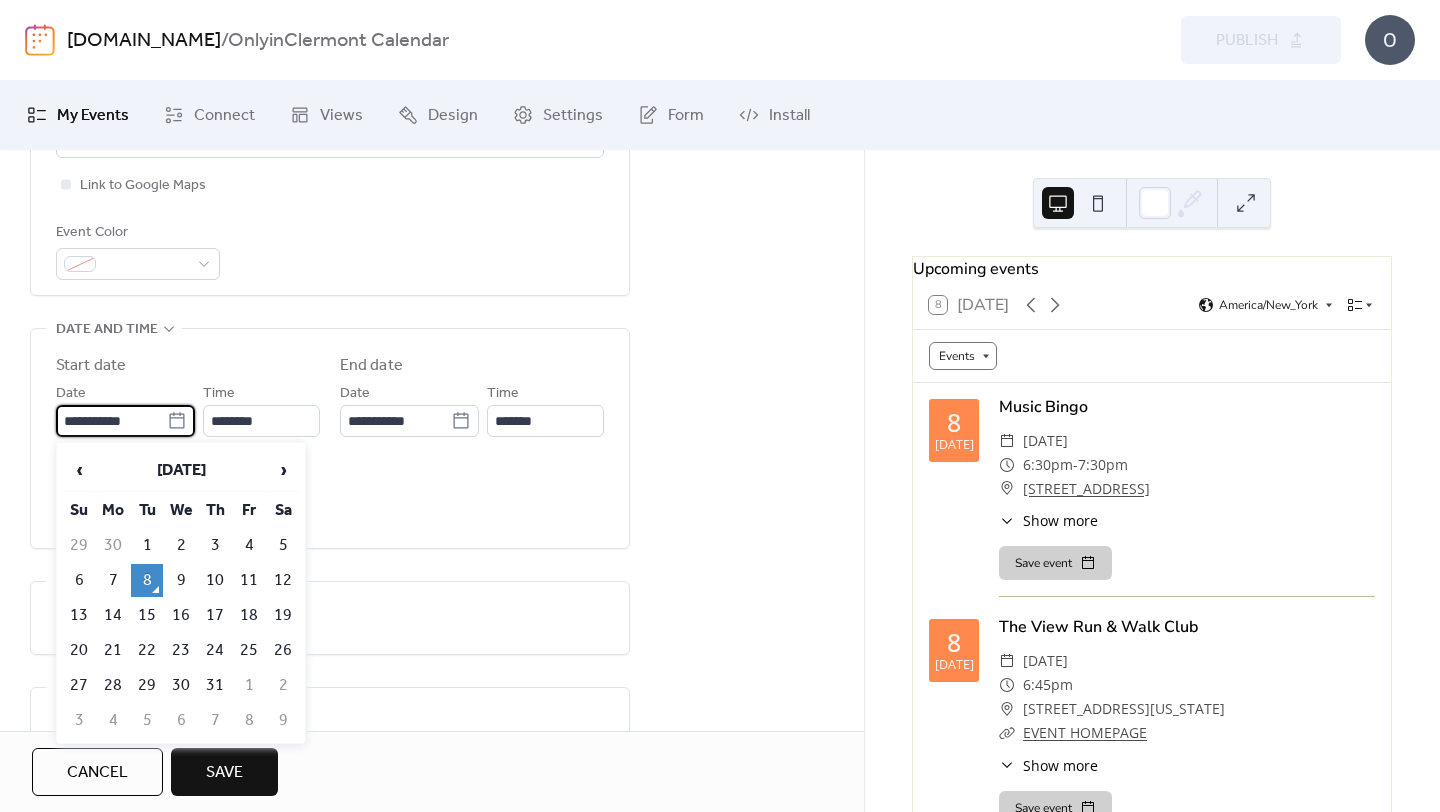 click on "**********" at bounding box center (111, 421) 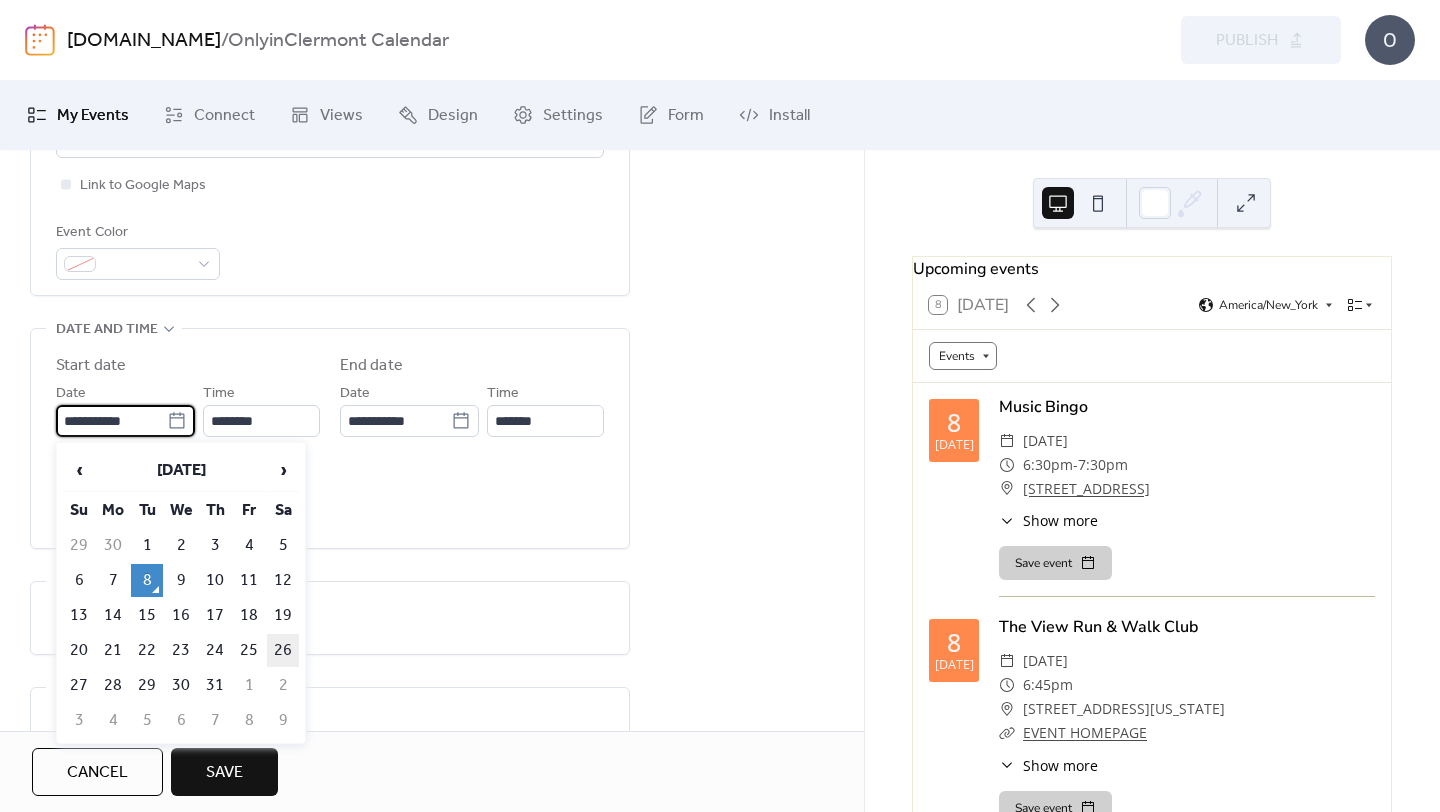 click on "26" at bounding box center (283, 650) 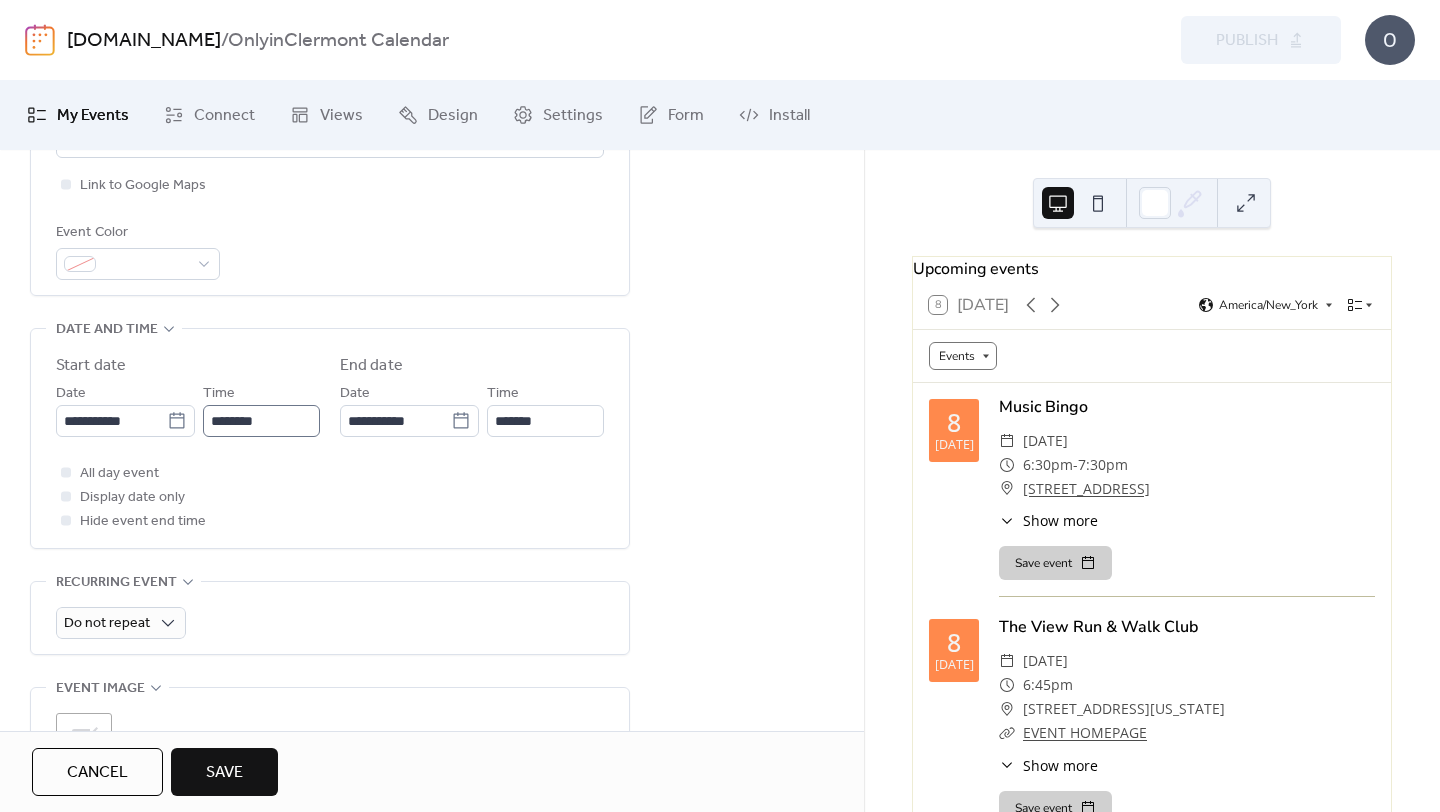 click on "**********" at bounding box center (330, 443) 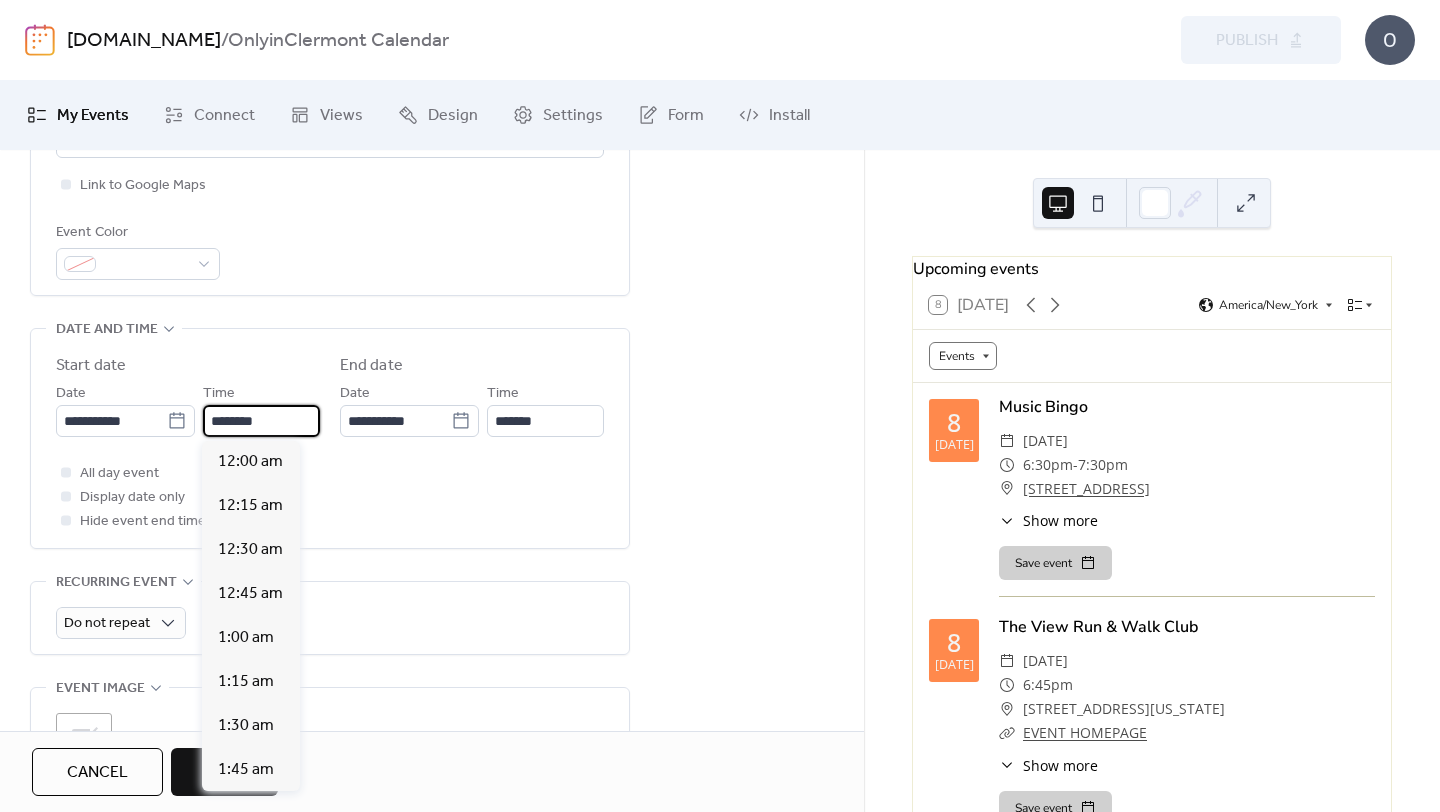 click on "********" at bounding box center (261, 421) 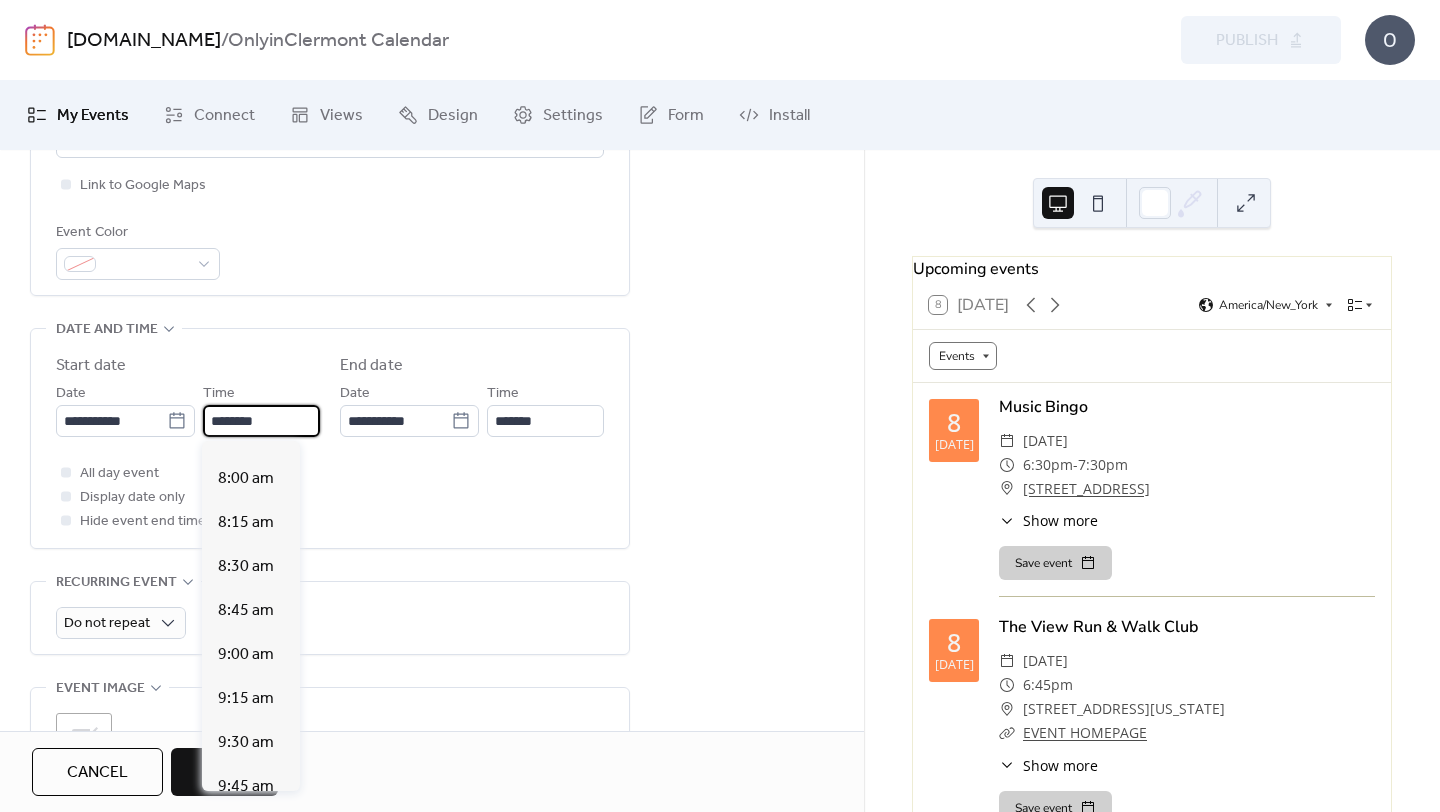 scroll, scrollTop: 1398, scrollLeft: 0, axis: vertical 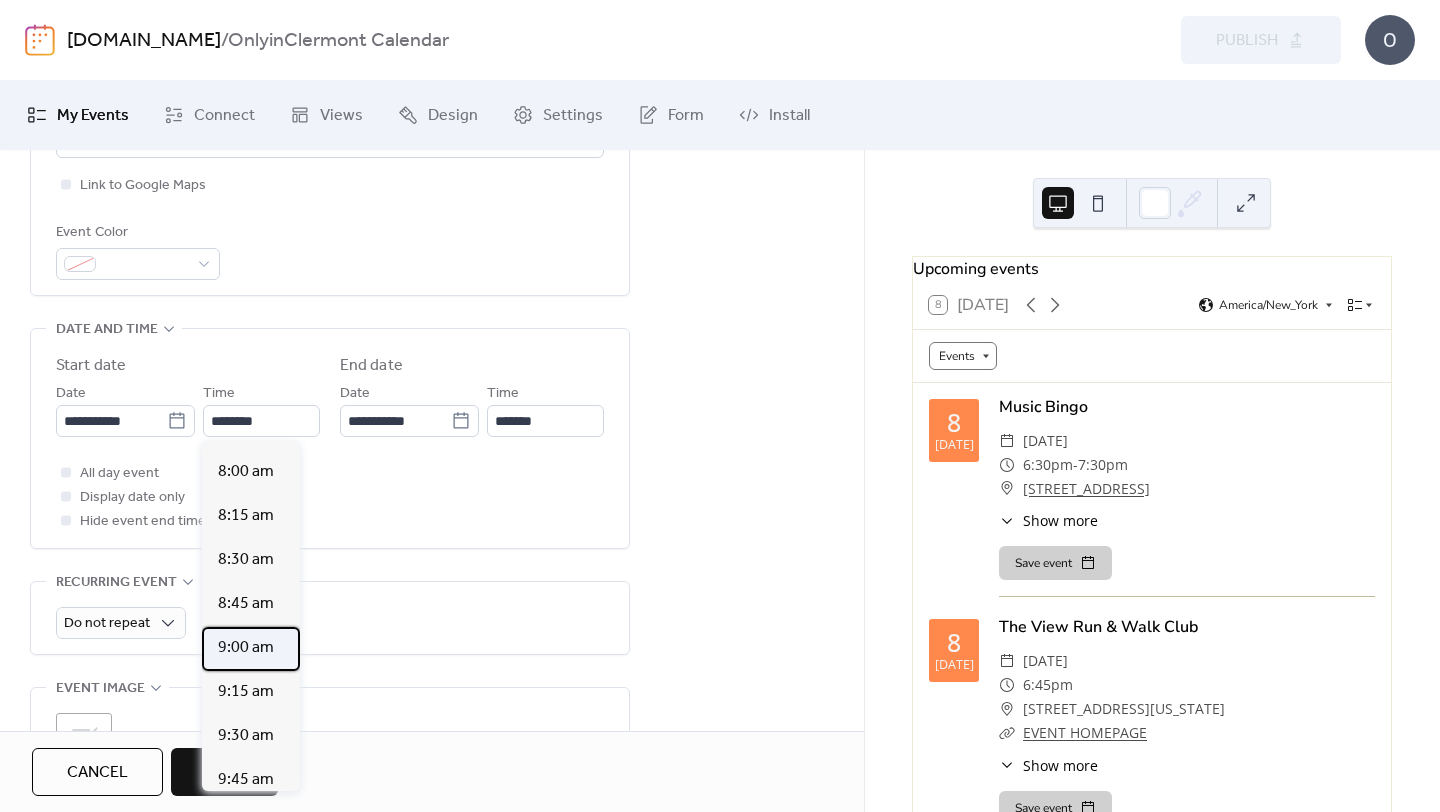 click on "9:00 am" at bounding box center (251, 649) 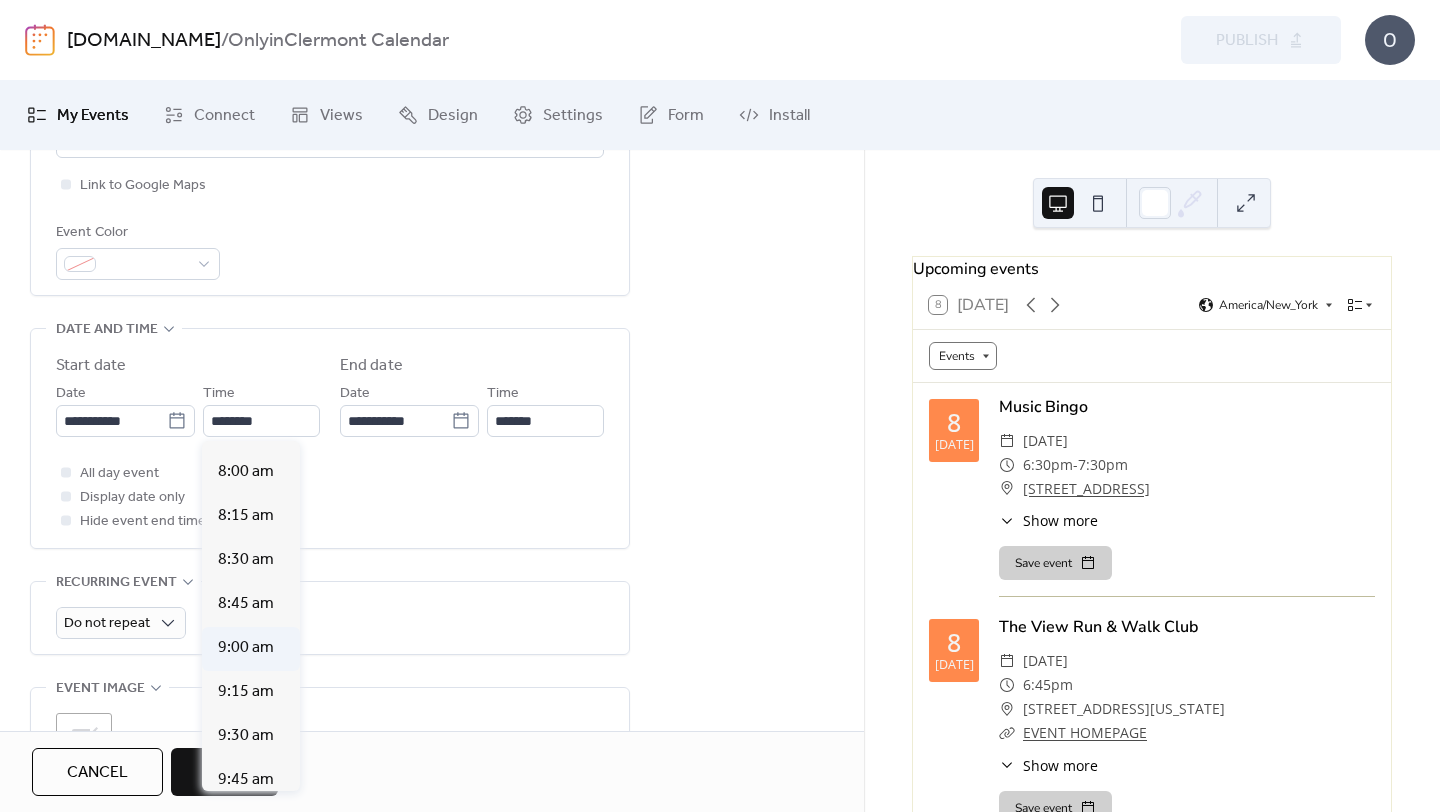 type on "*******" 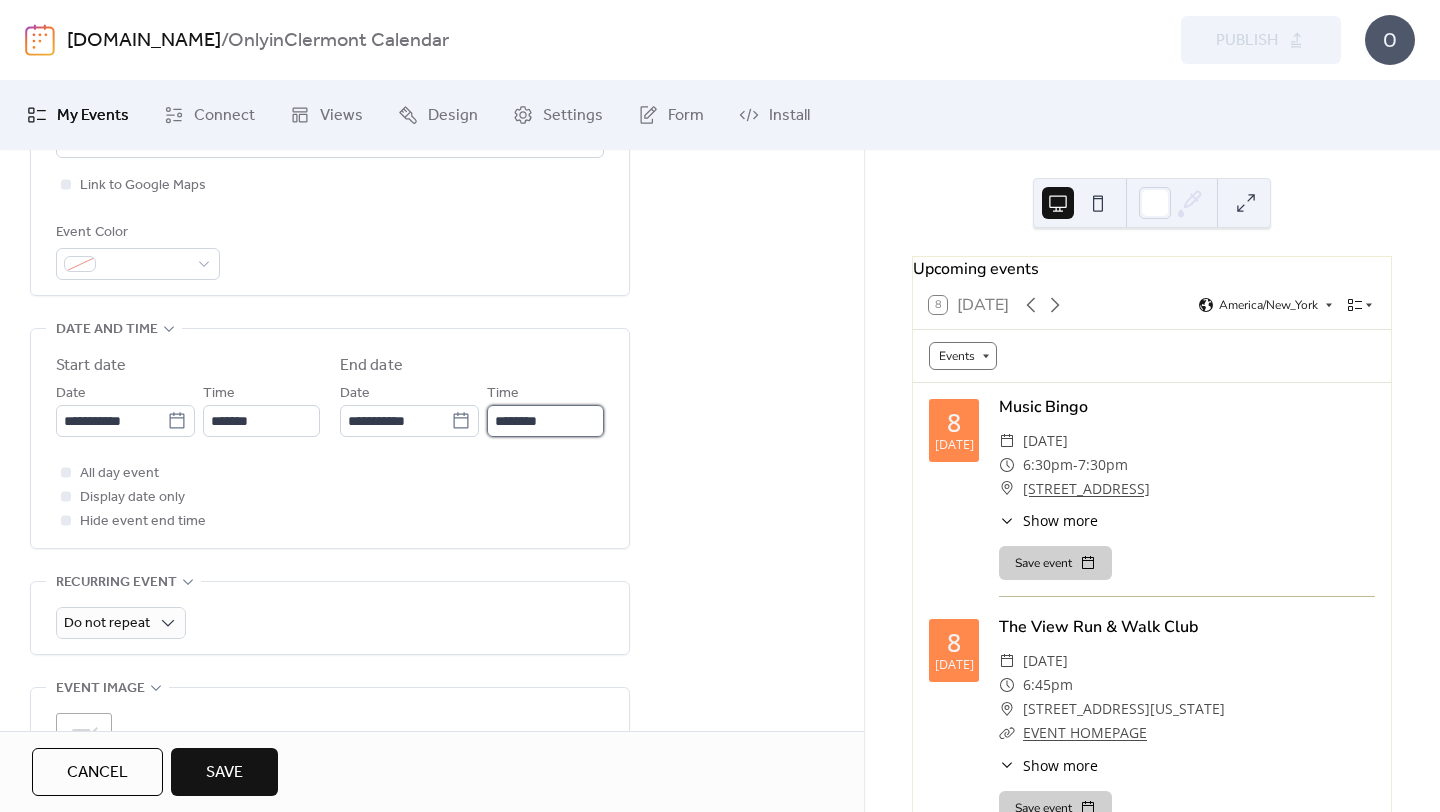 click on "********" at bounding box center (545, 421) 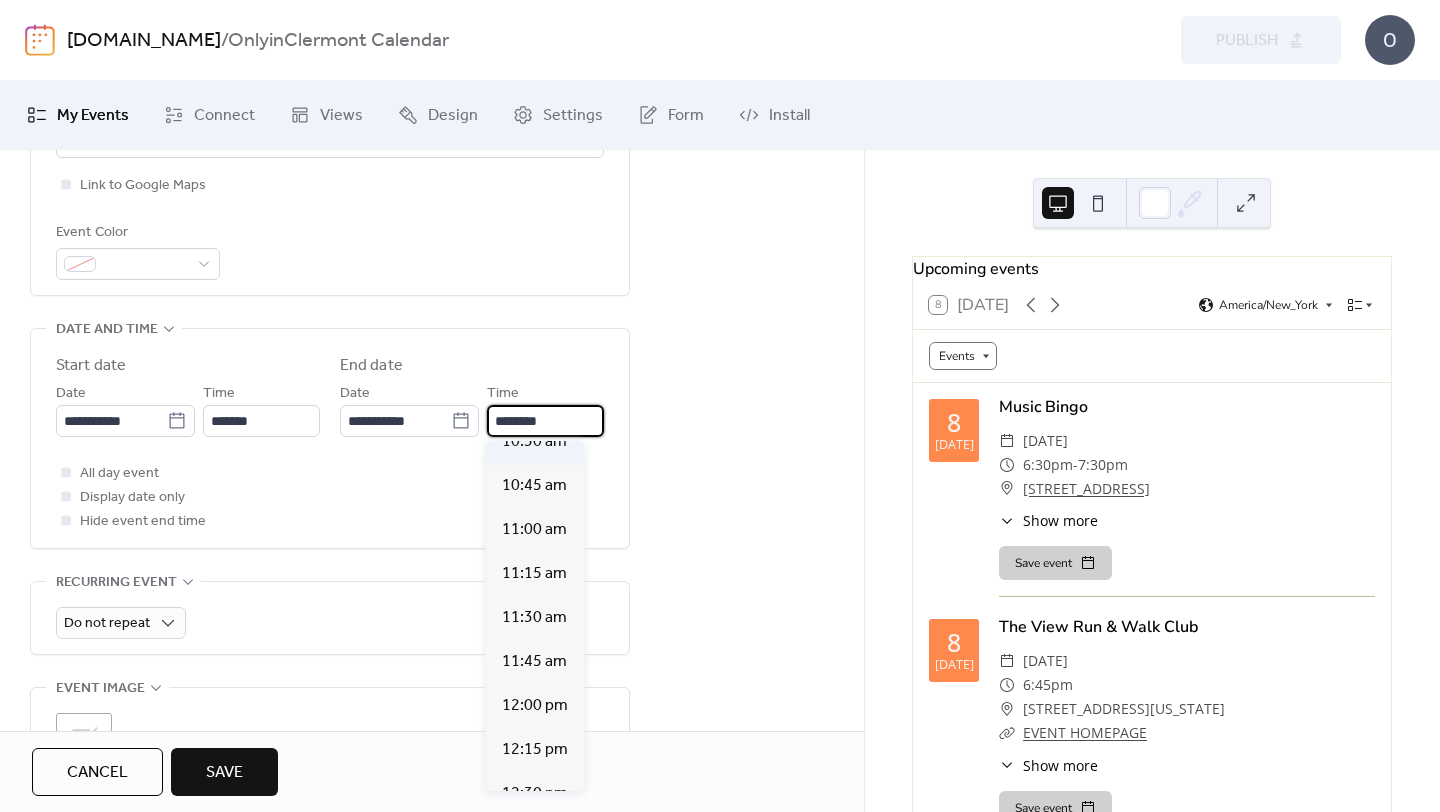 scroll, scrollTop: 266, scrollLeft: 0, axis: vertical 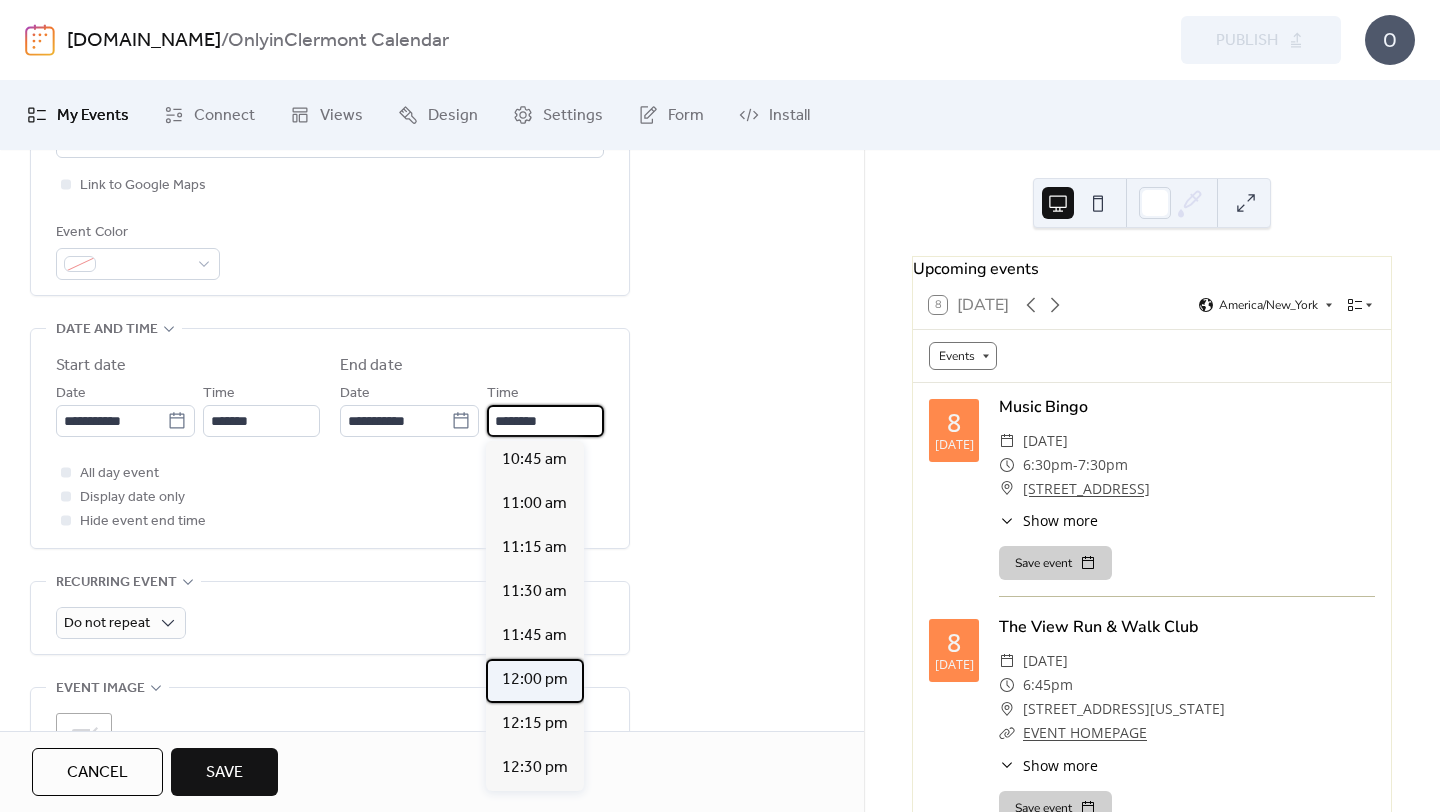 click on "12:00 pm" at bounding box center [535, 680] 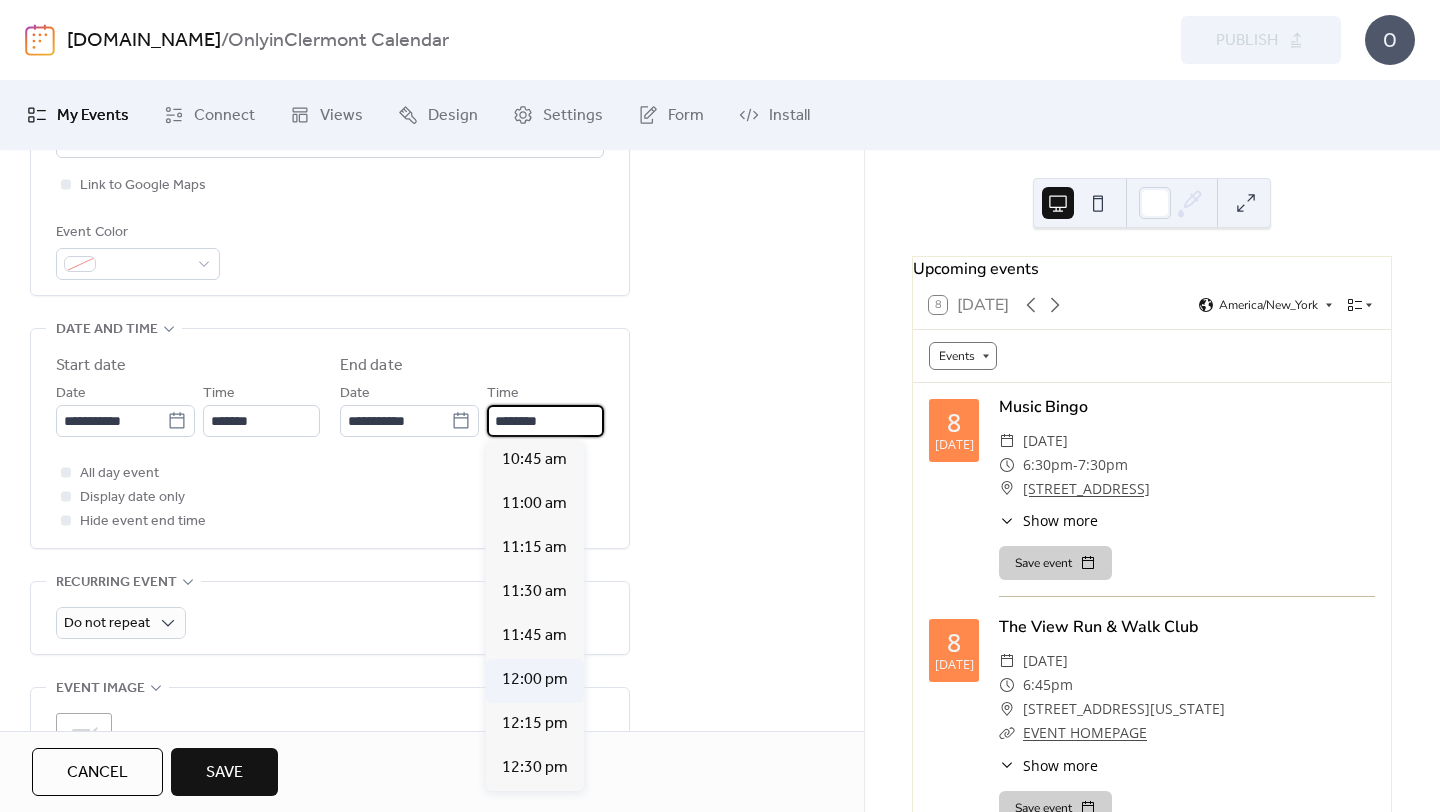 type on "********" 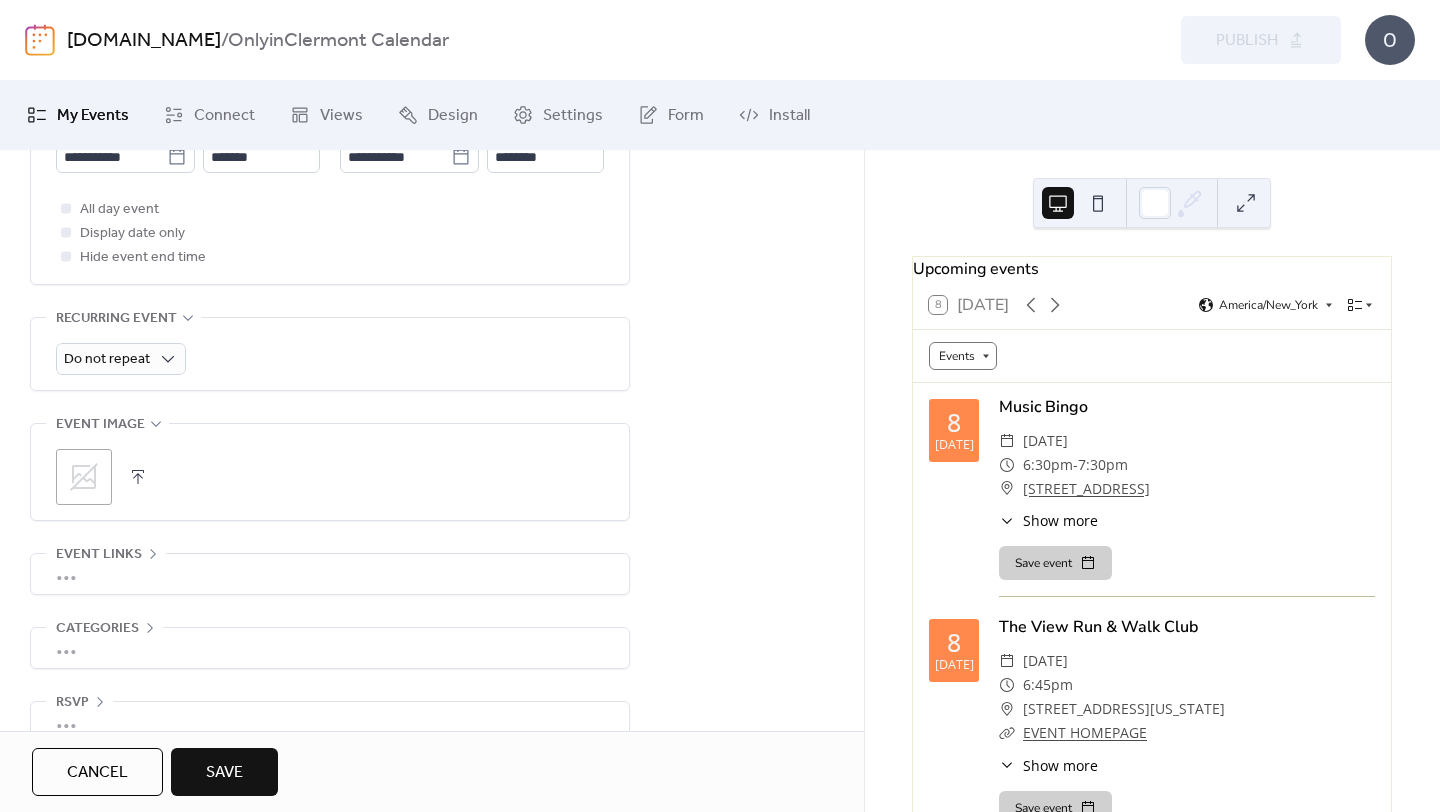 scroll, scrollTop: 814, scrollLeft: 0, axis: vertical 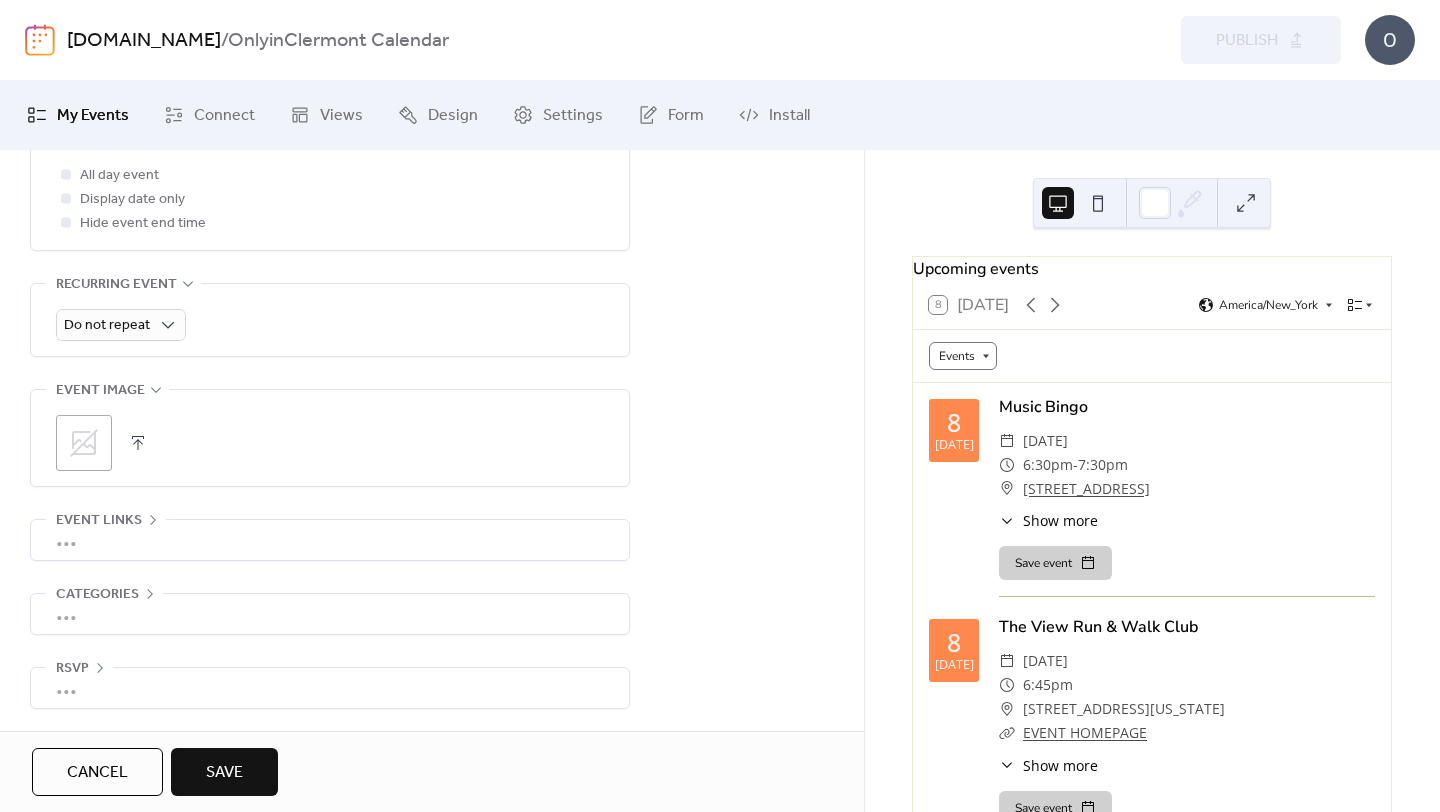 click at bounding box center (138, 443) 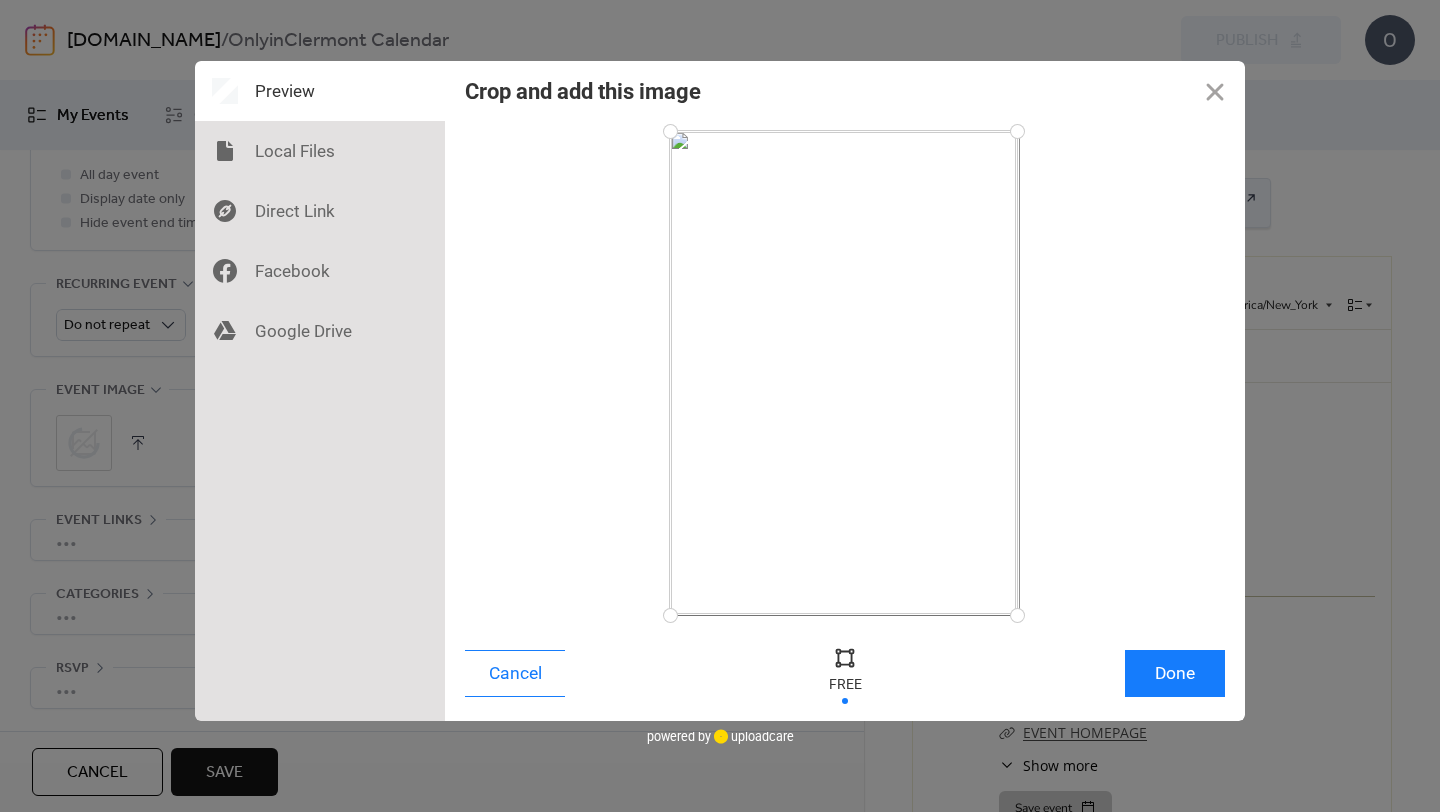 click at bounding box center [1017, 615] 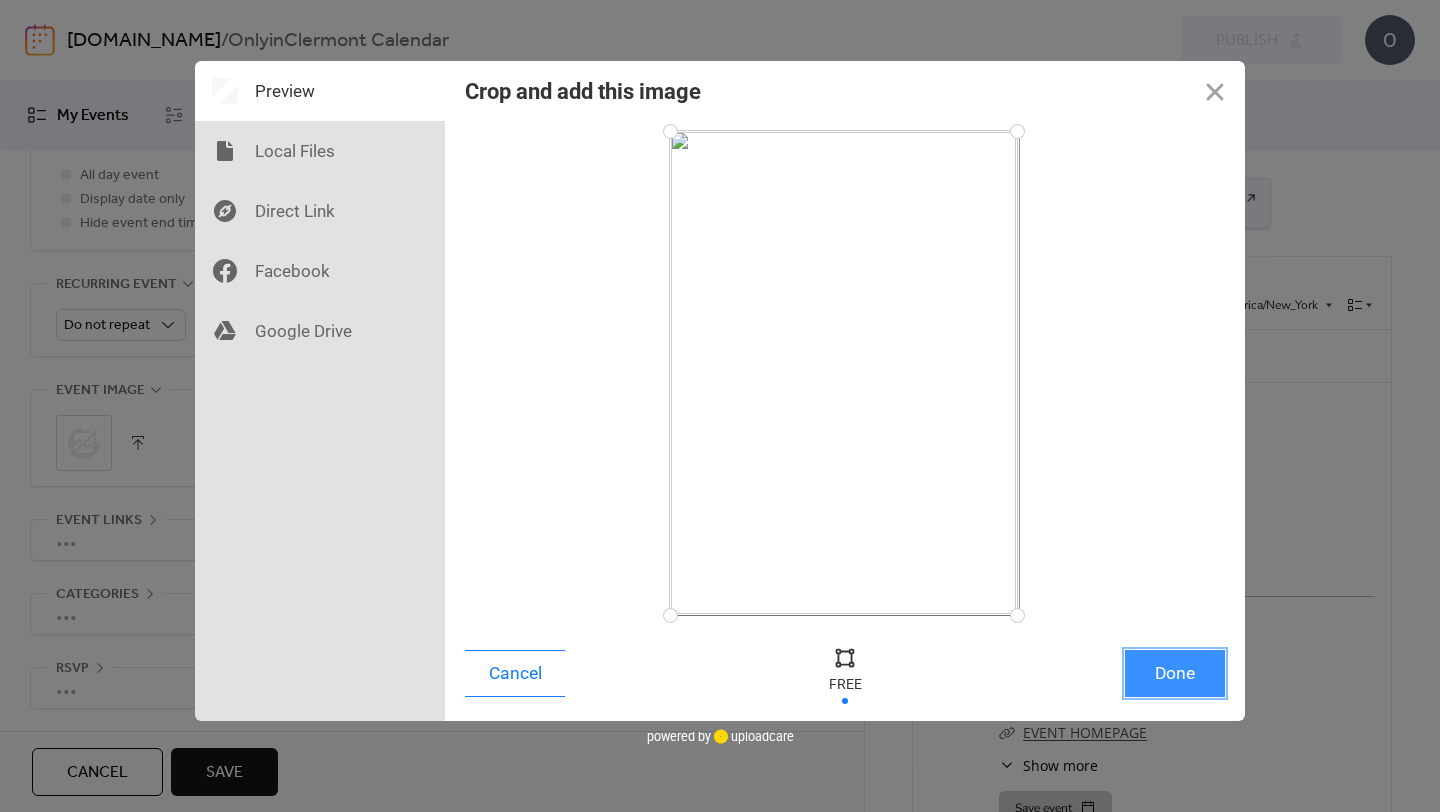 click on "Done" at bounding box center (1175, 673) 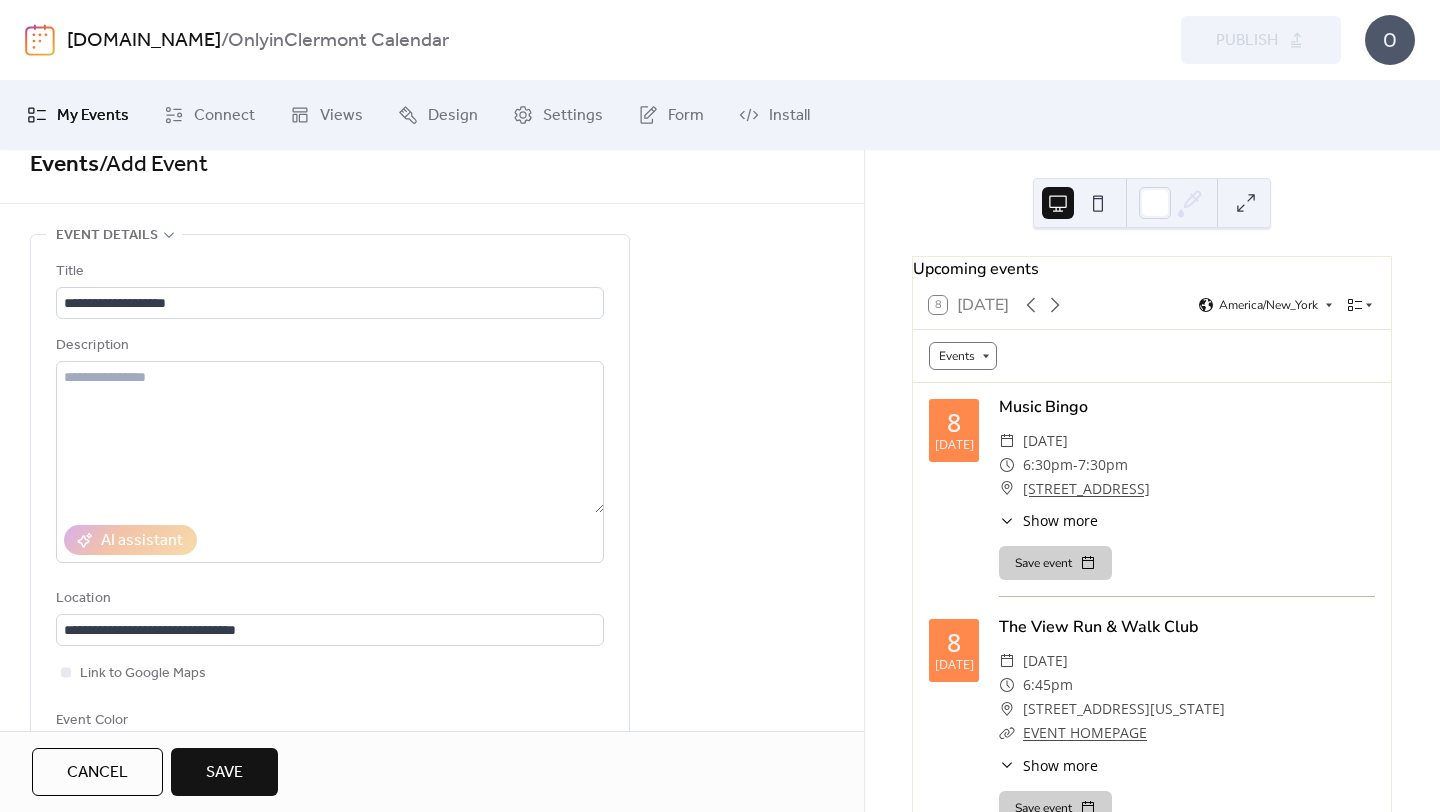 scroll, scrollTop: 0, scrollLeft: 0, axis: both 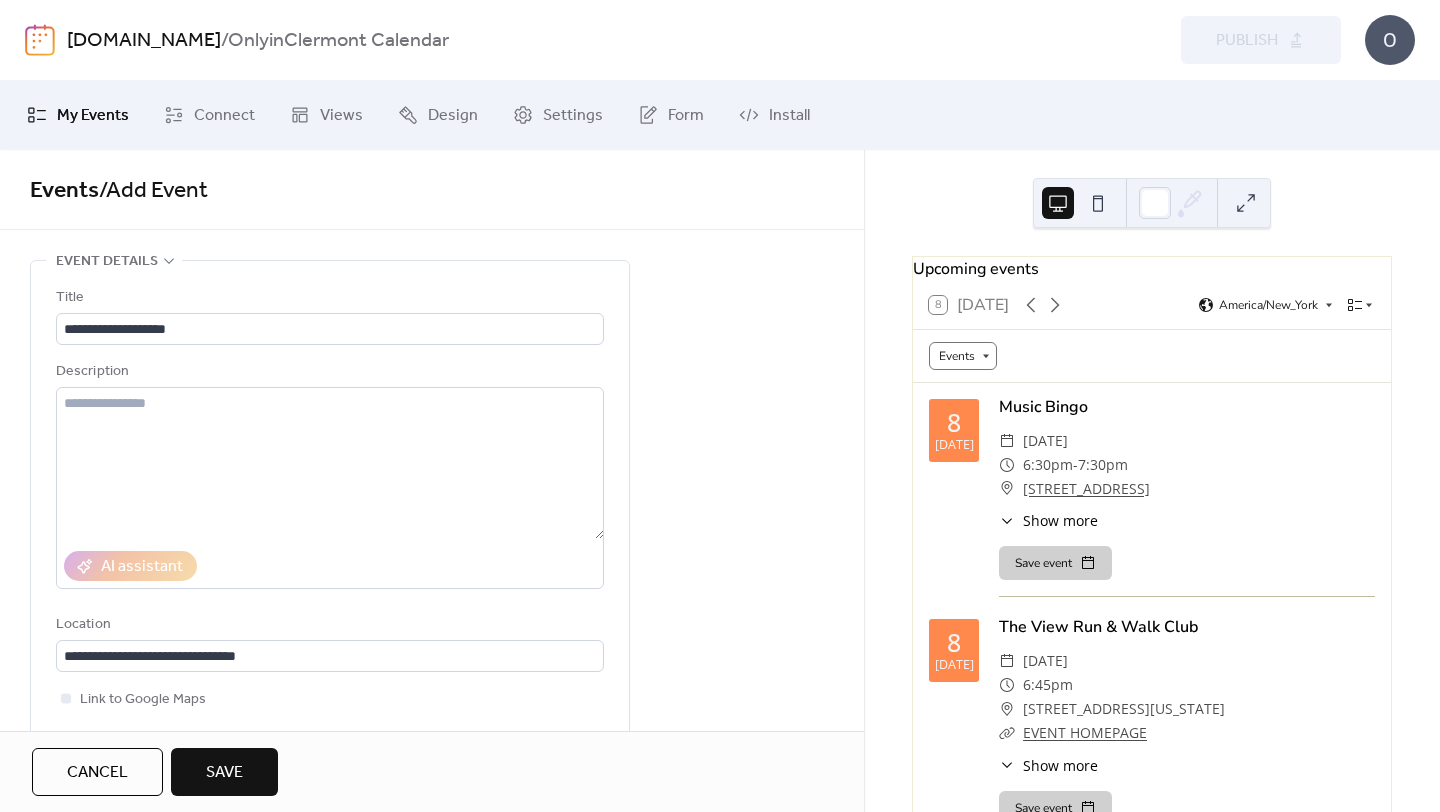 click on "Save" at bounding box center (224, 772) 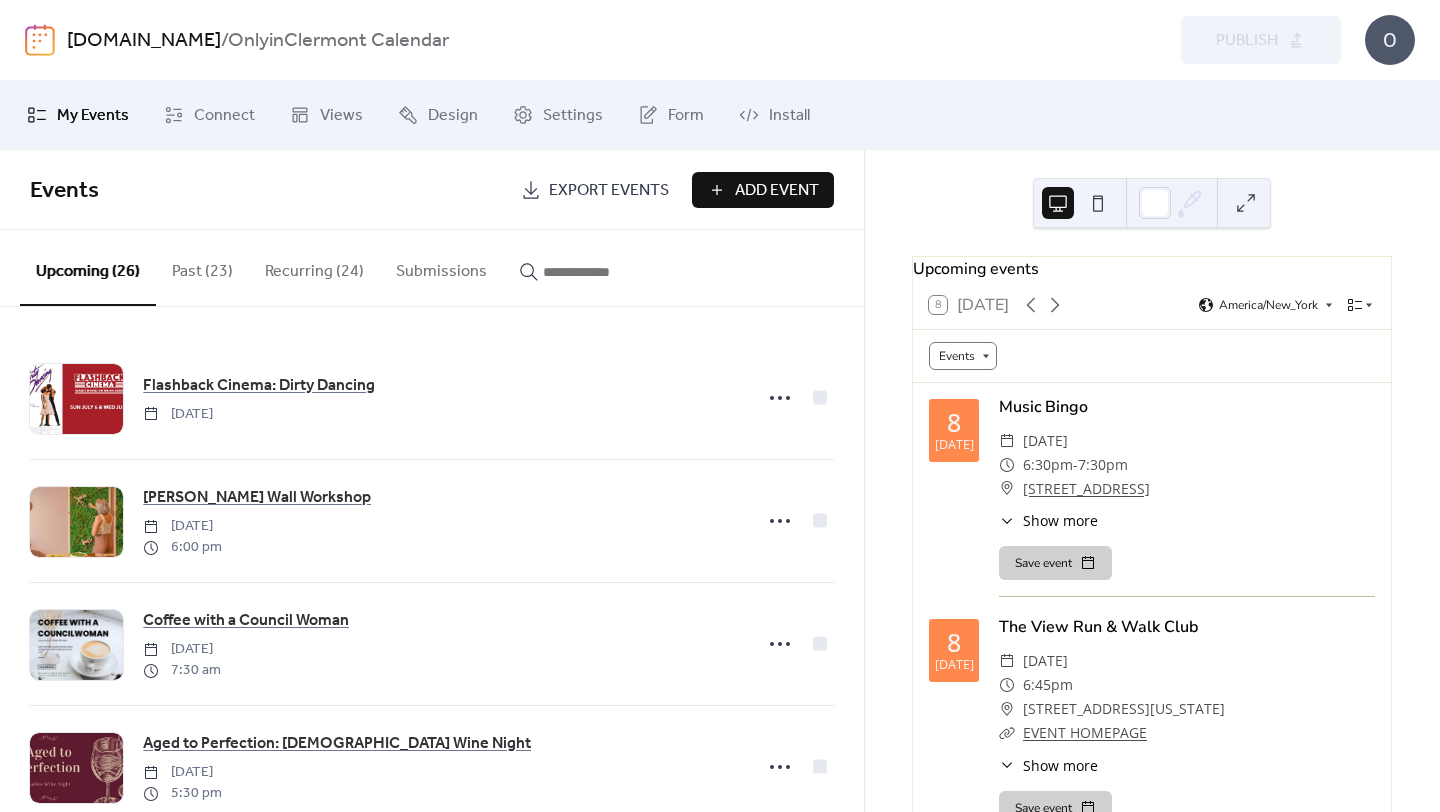 scroll, scrollTop: 0, scrollLeft: 0, axis: both 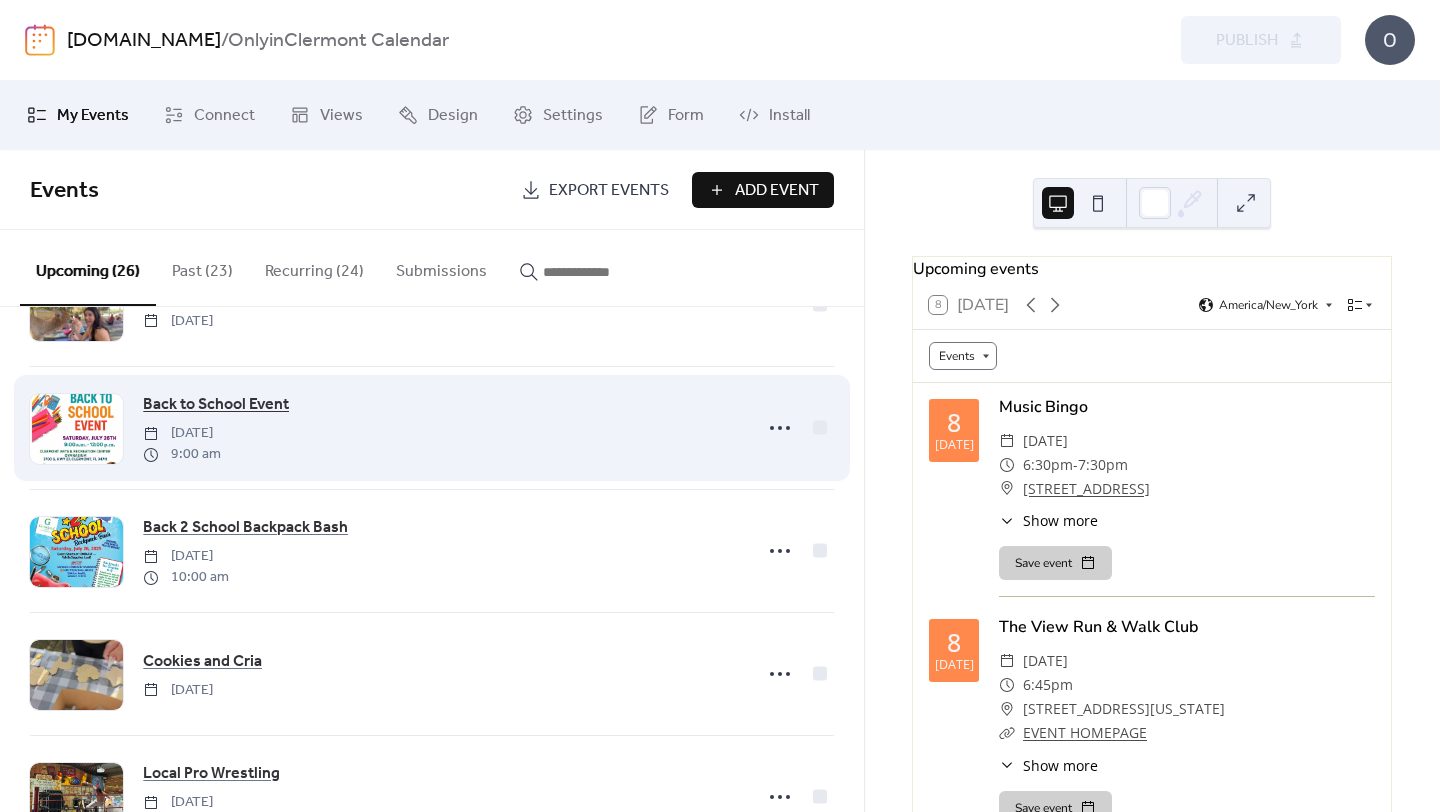 click on "Back to School Event" at bounding box center (216, 405) 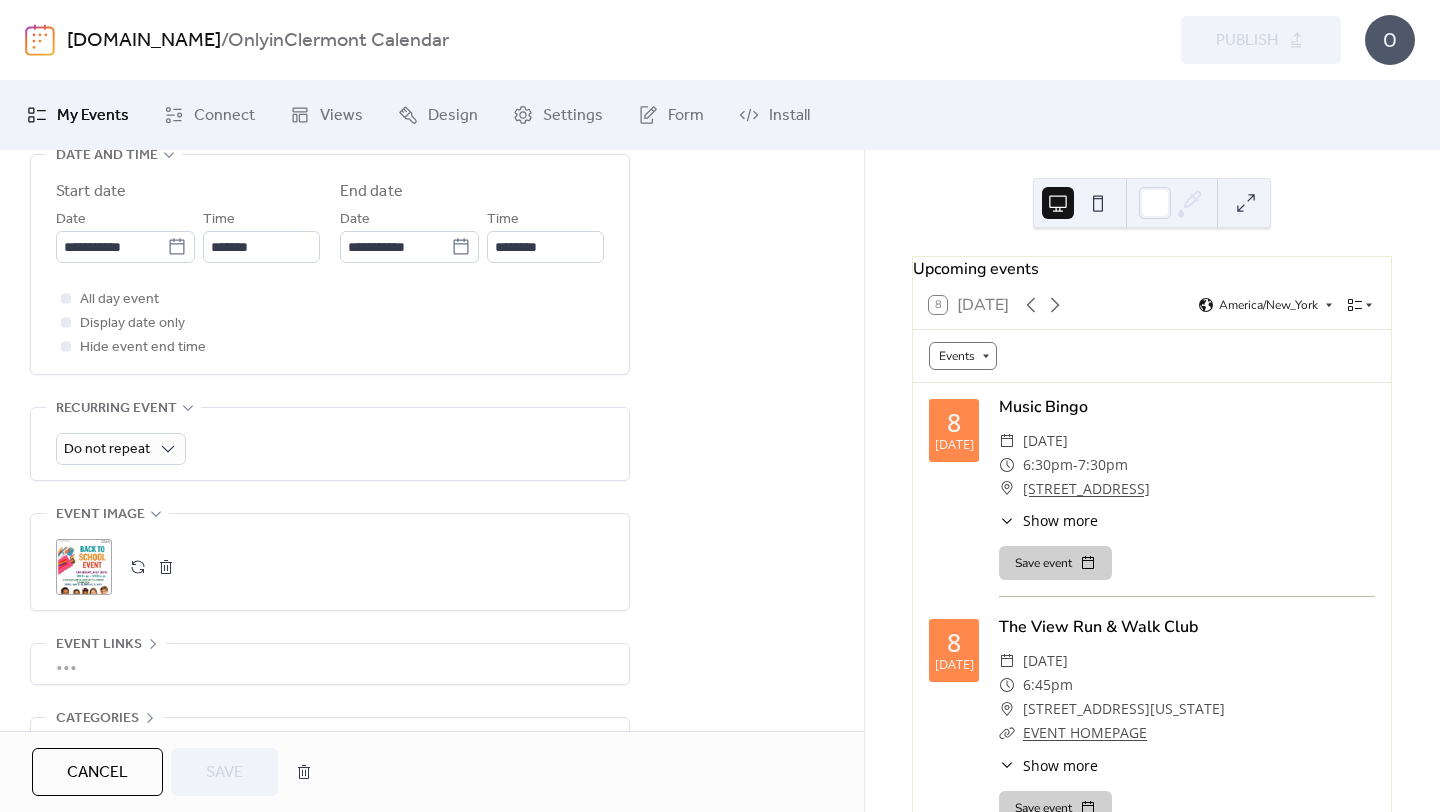 scroll, scrollTop: 0, scrollLeft: 0, axis: both 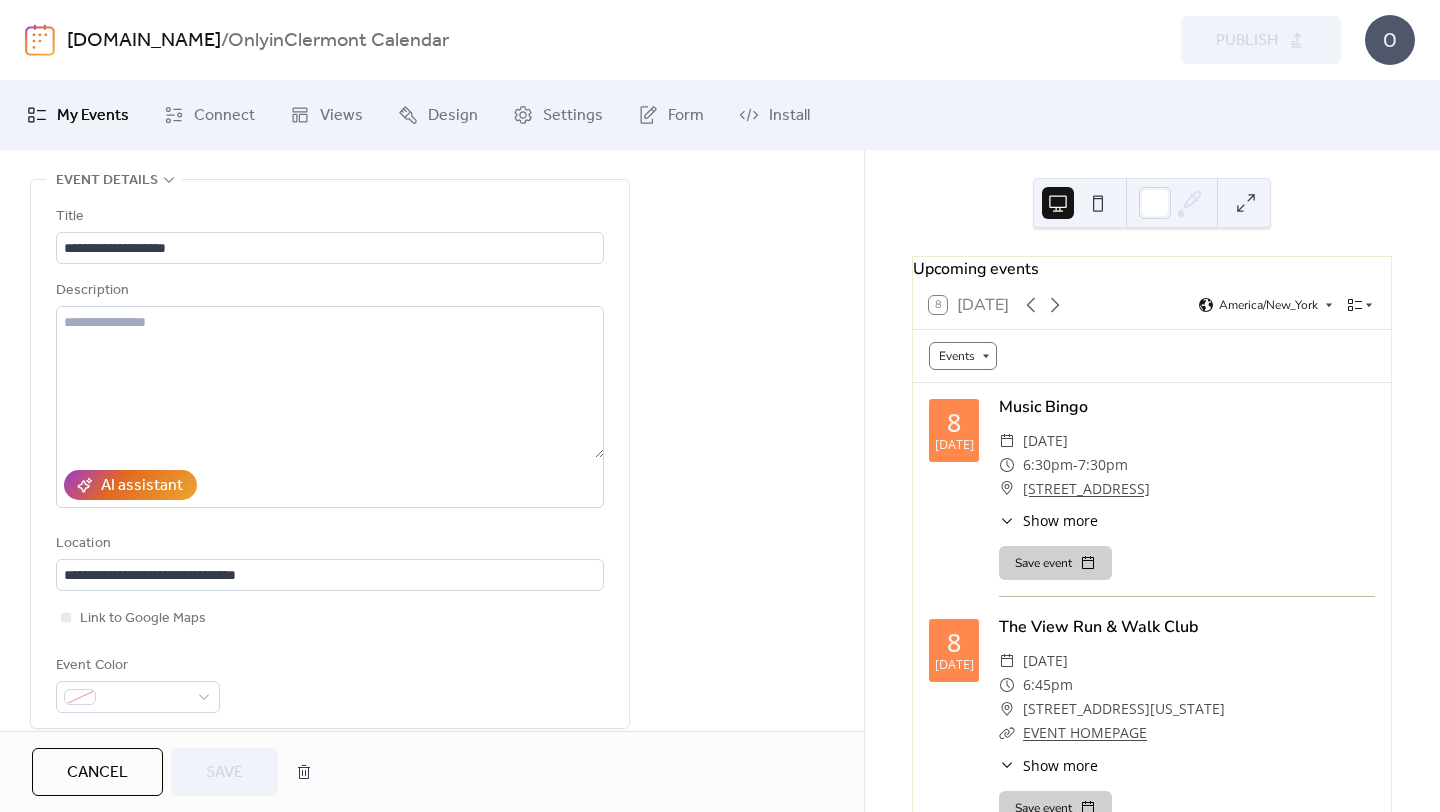 click on "Cancel" at bounding box center (97, 773) 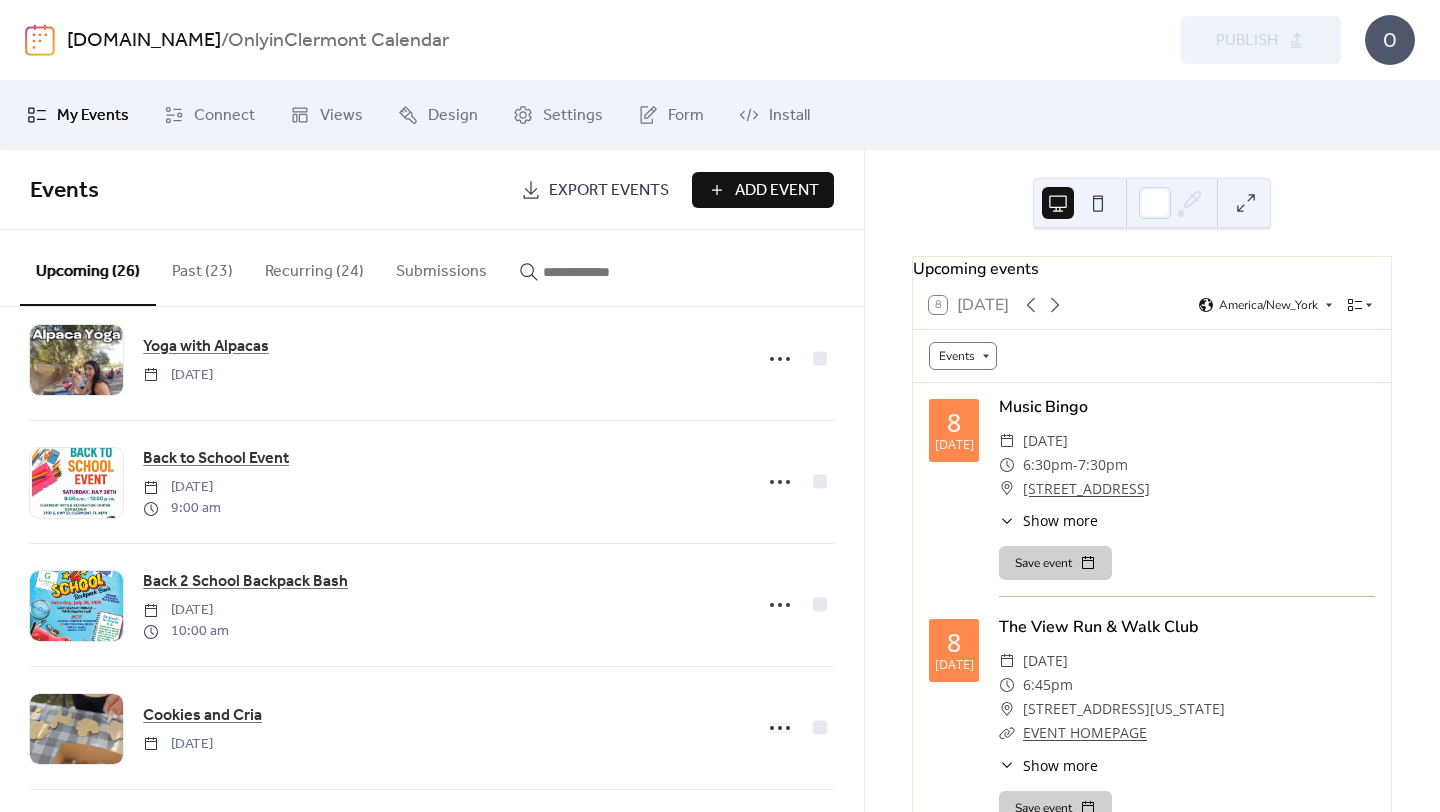 scroll, scrollTop: 2131, scrollLeft: 0, axis: vertical 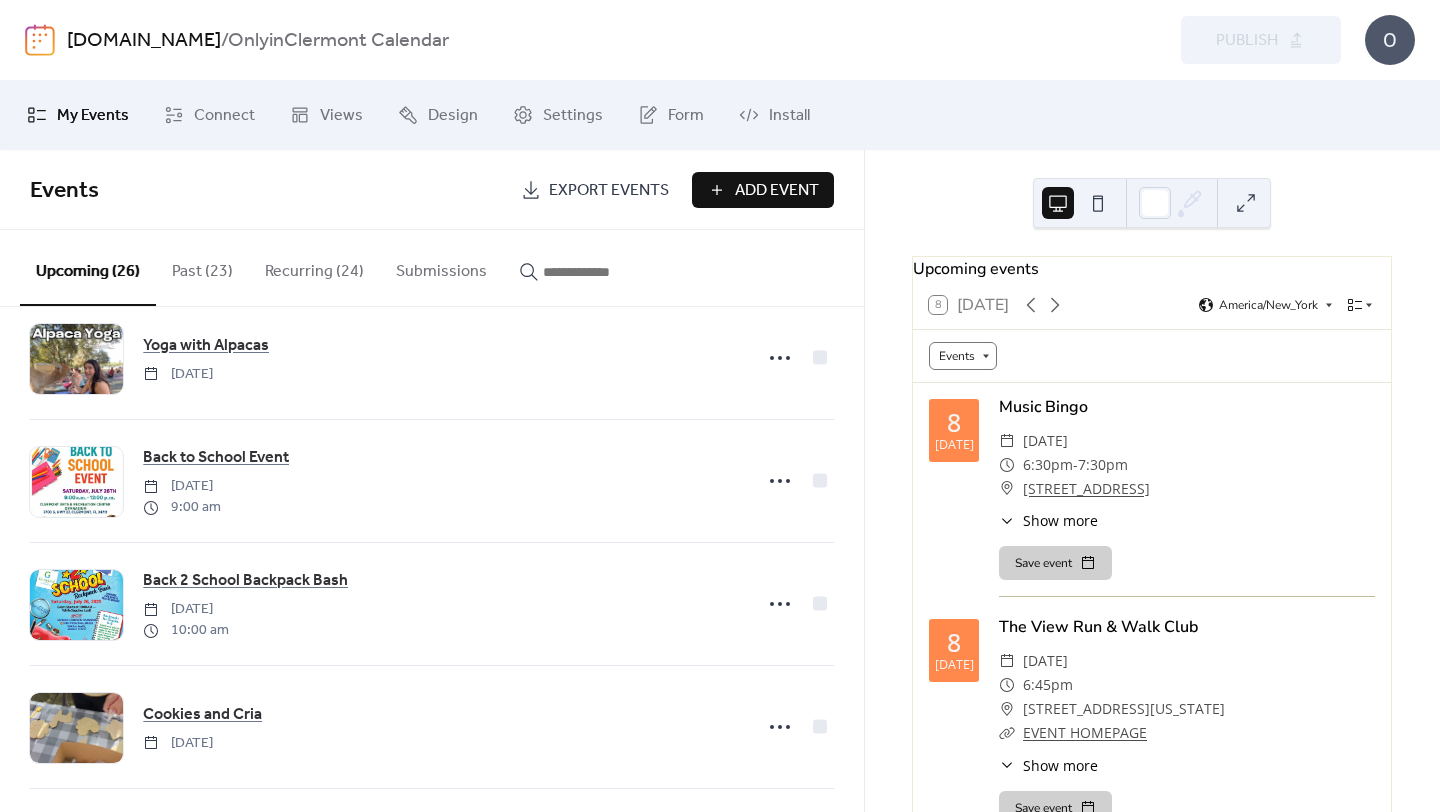 click on "Add Event" at bounding box center [777, 191] 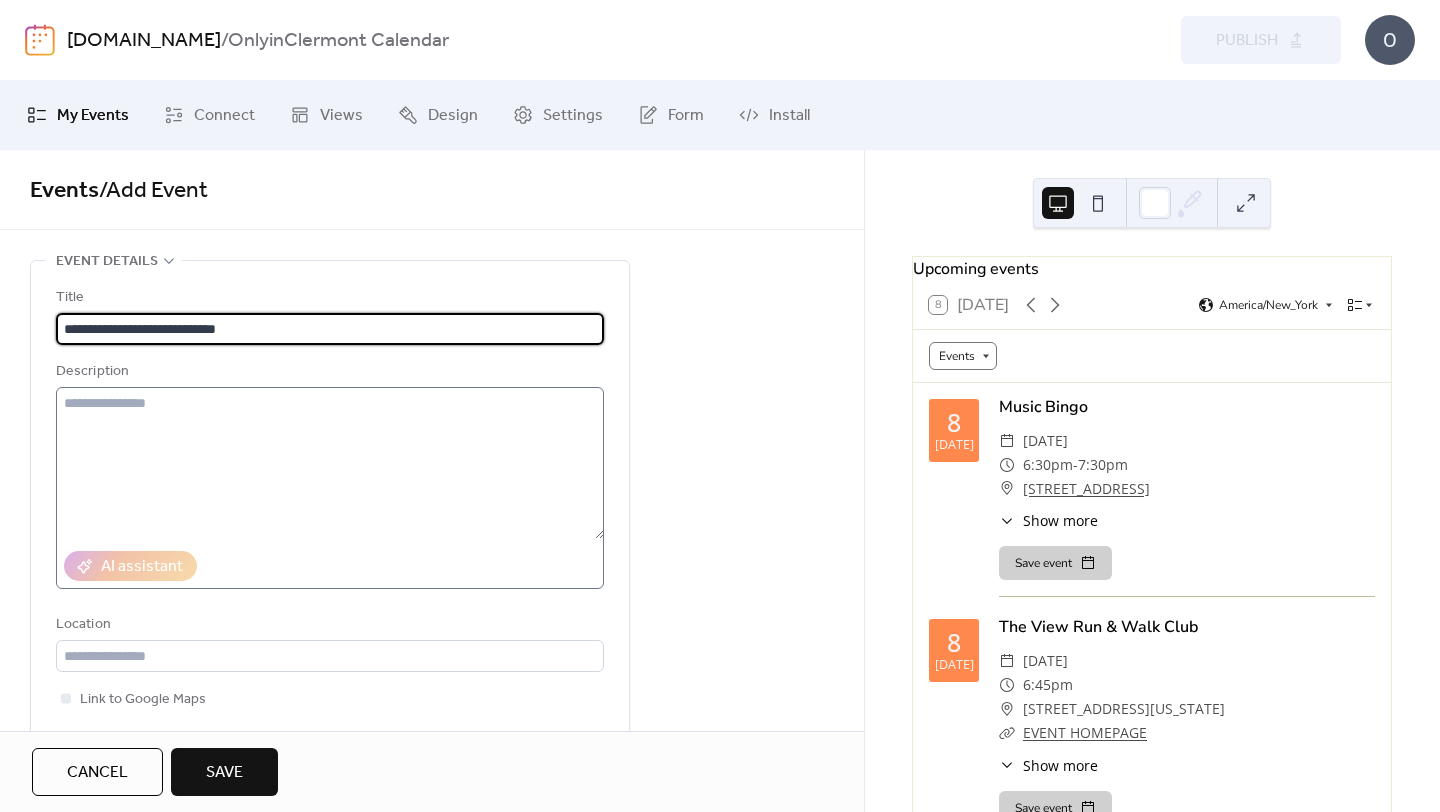 type on "**********" 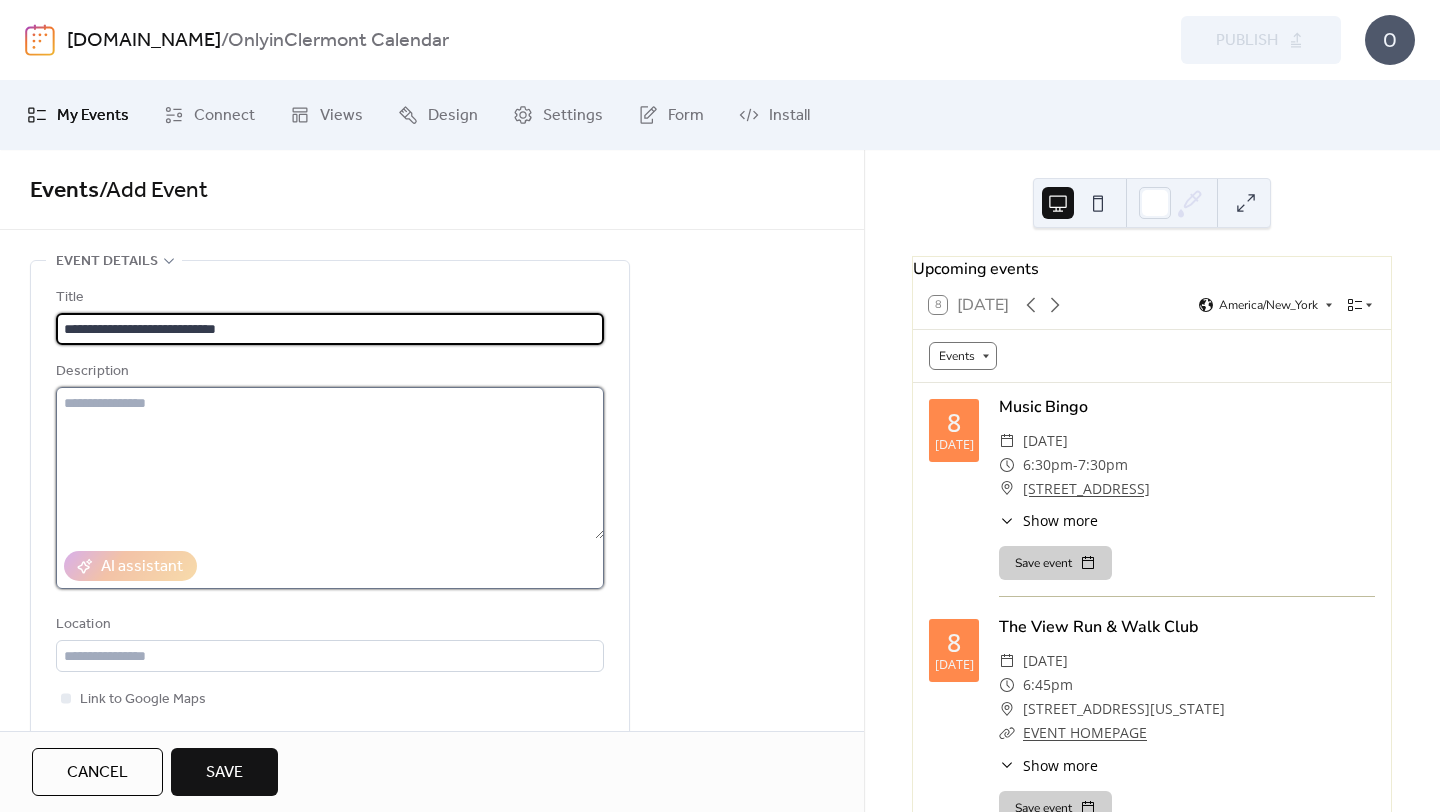 click at bounding box center [330, 463] 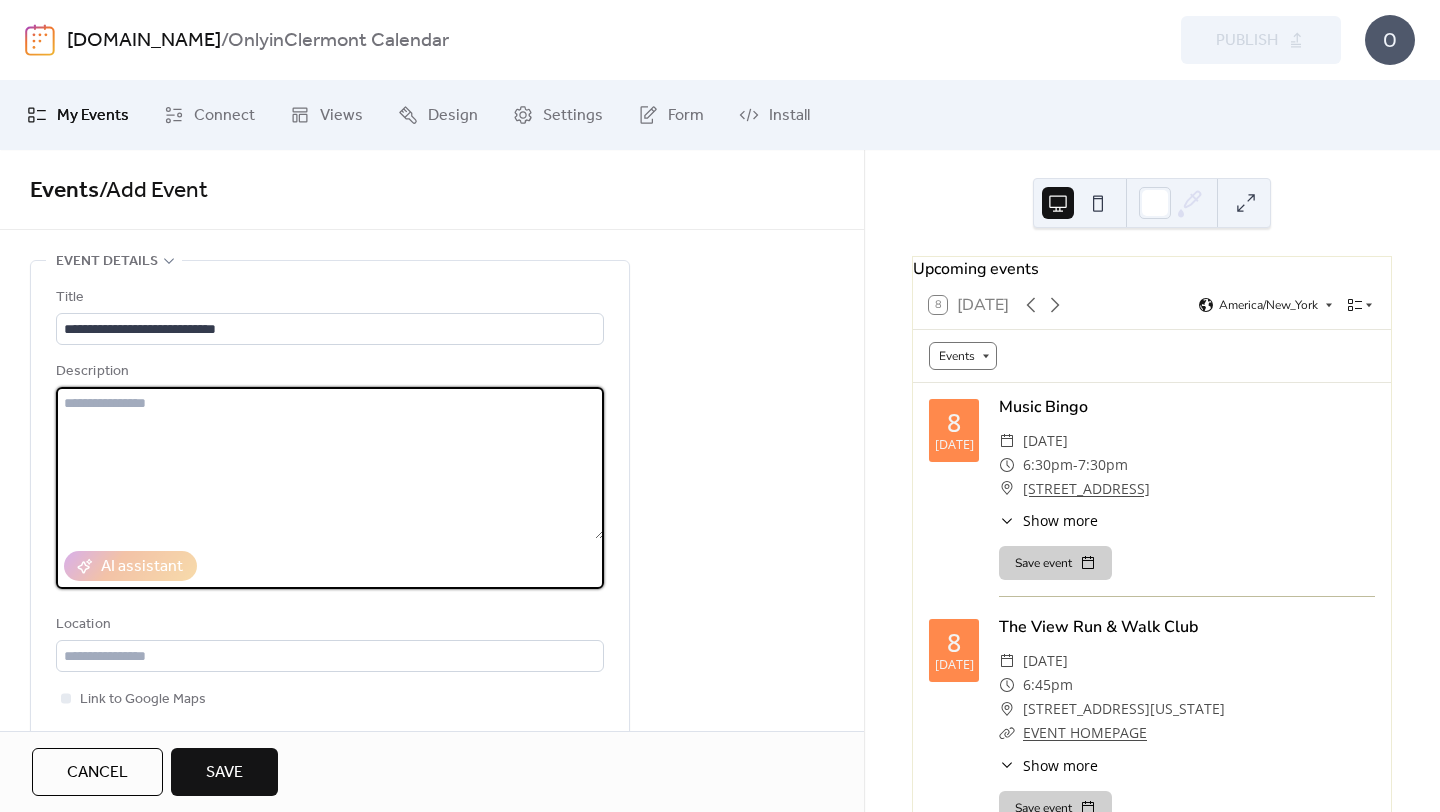 paste on "**********" 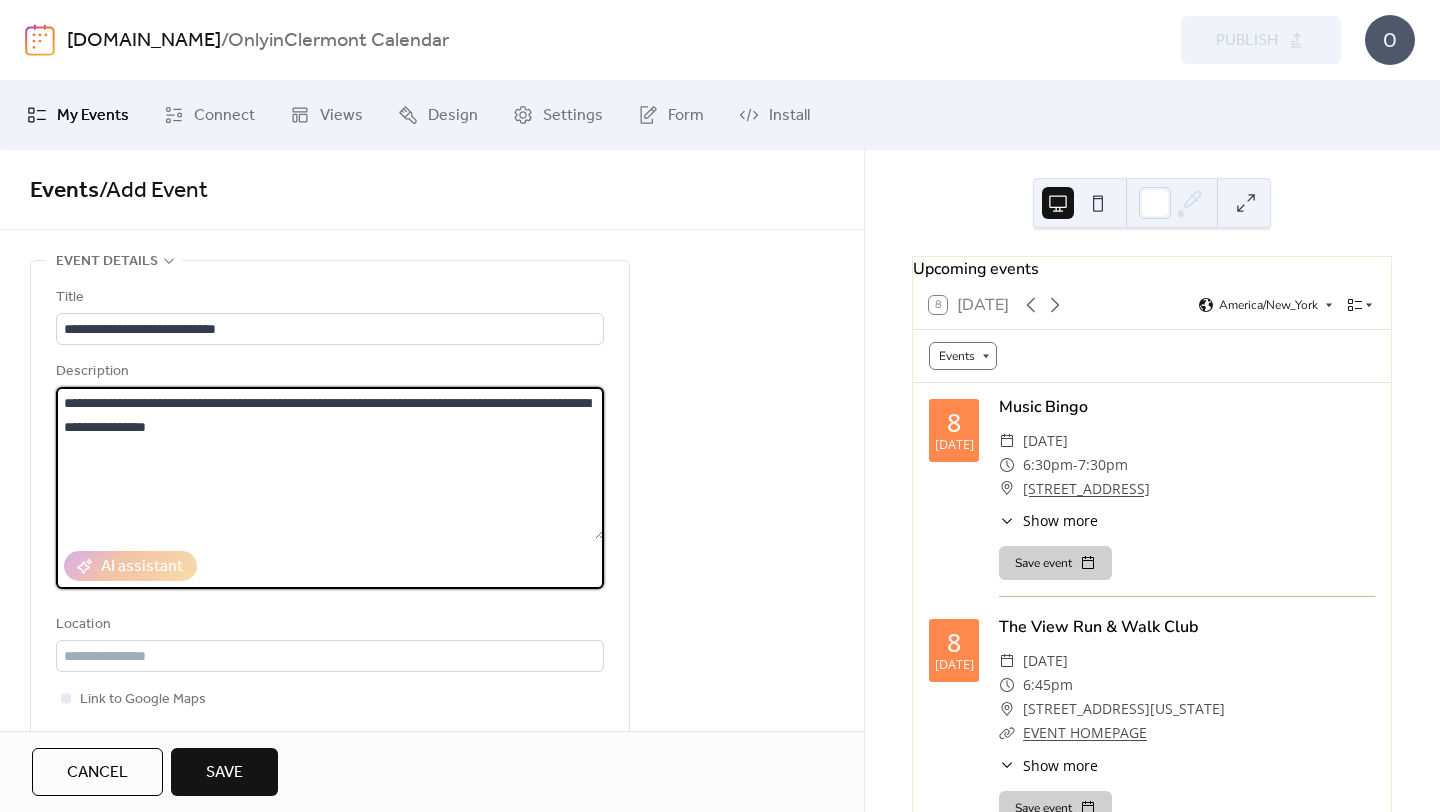 paste on "**********" 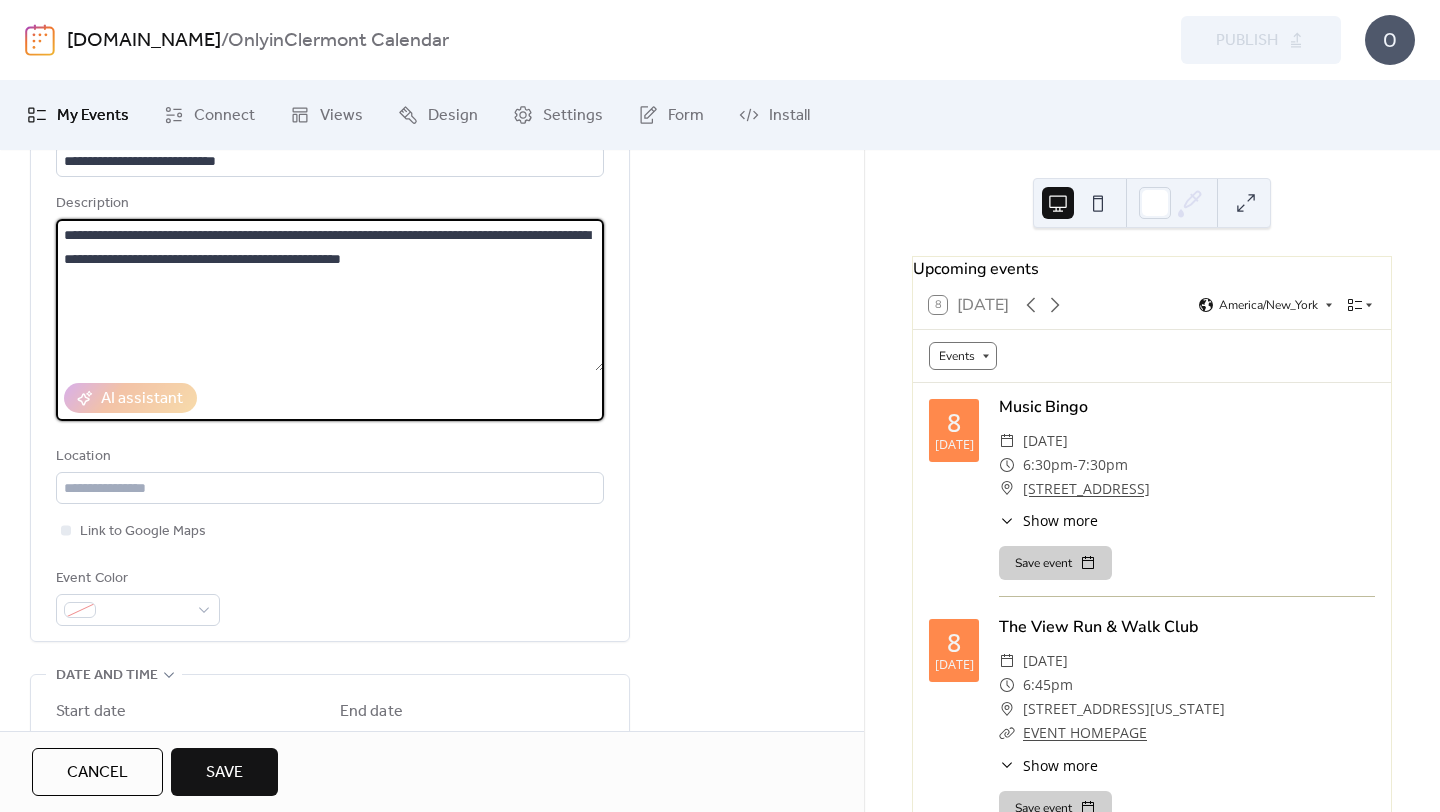 scroll, scrollTop: 172, scrollLeft: 0, axis: vertical 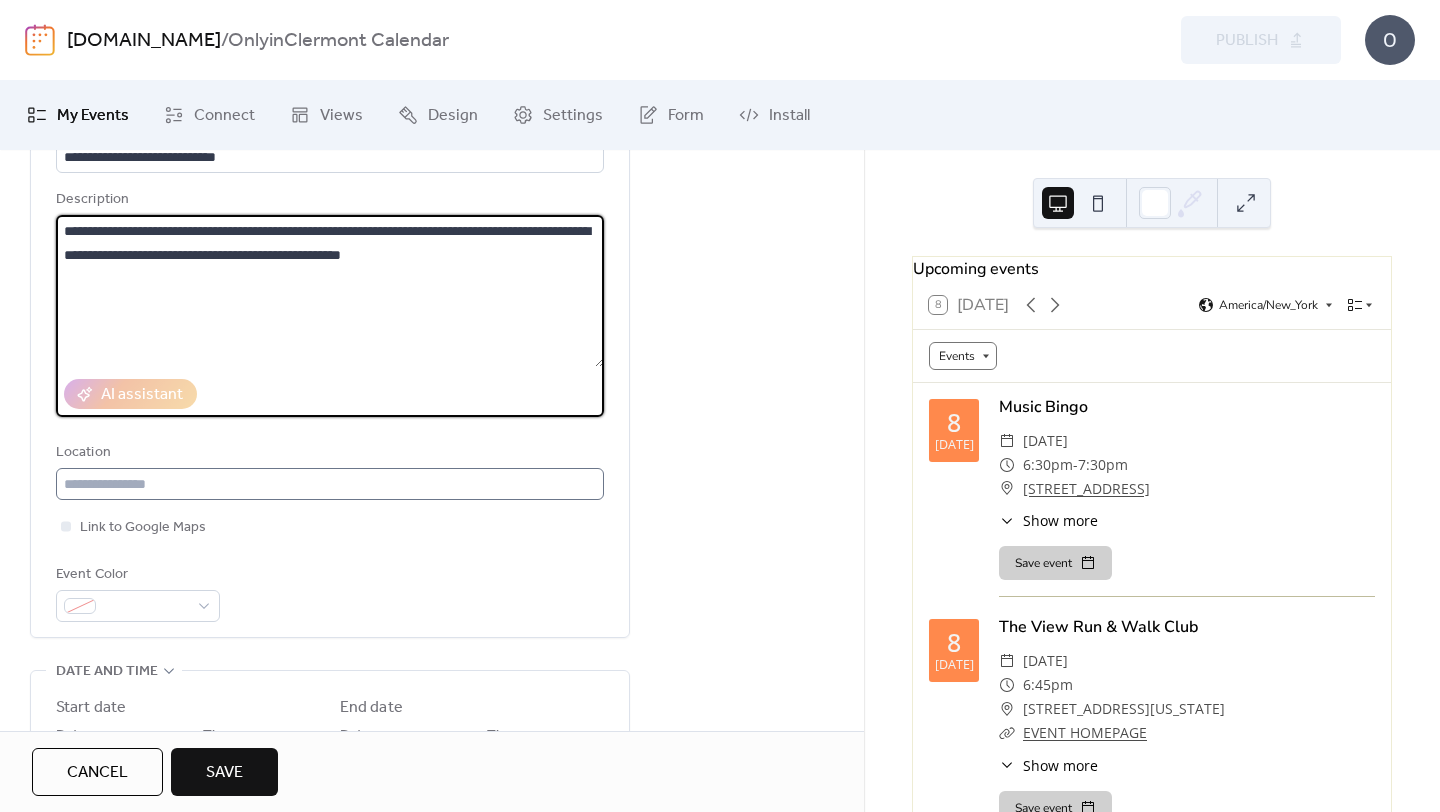 type on "**********" 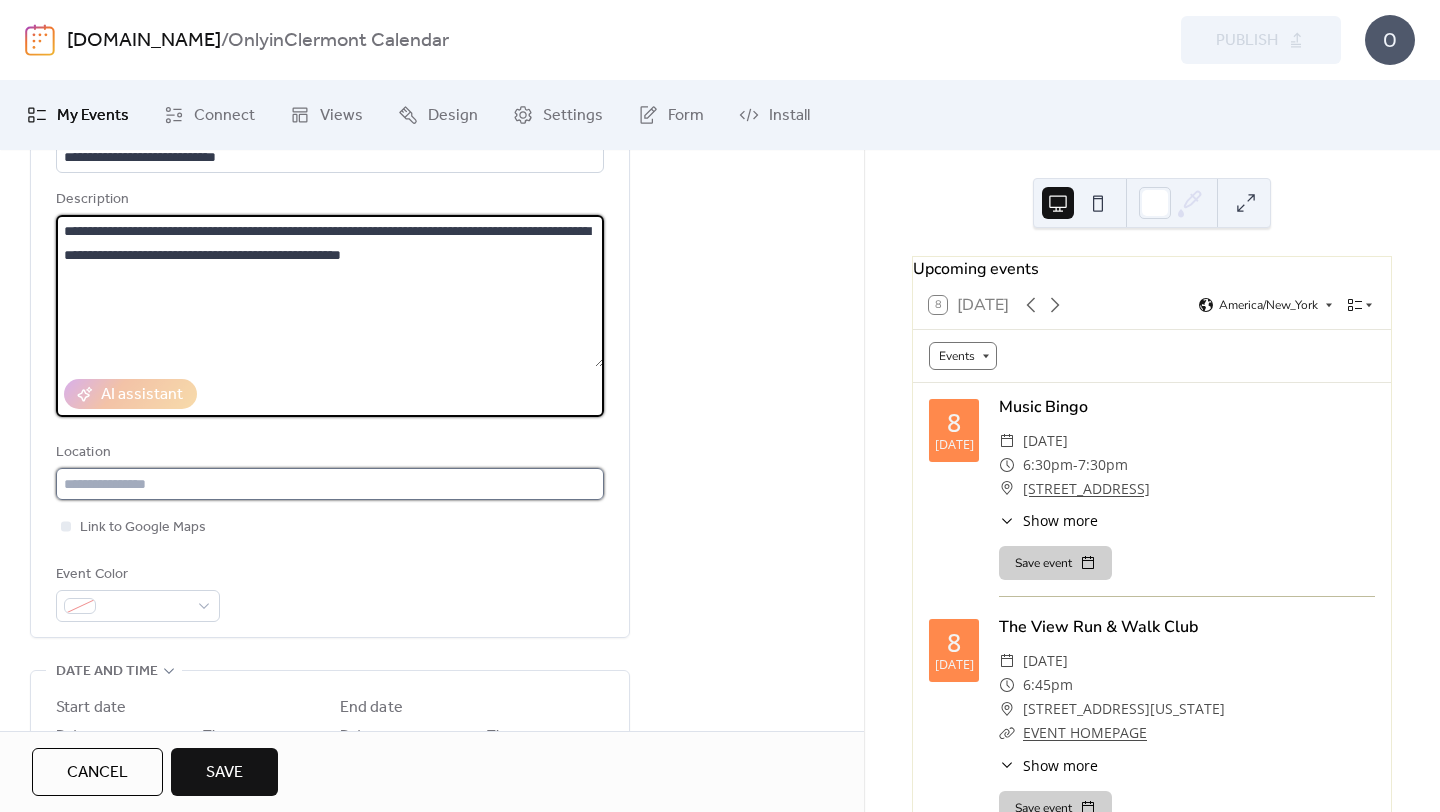 click at bounding box center (330, 484) 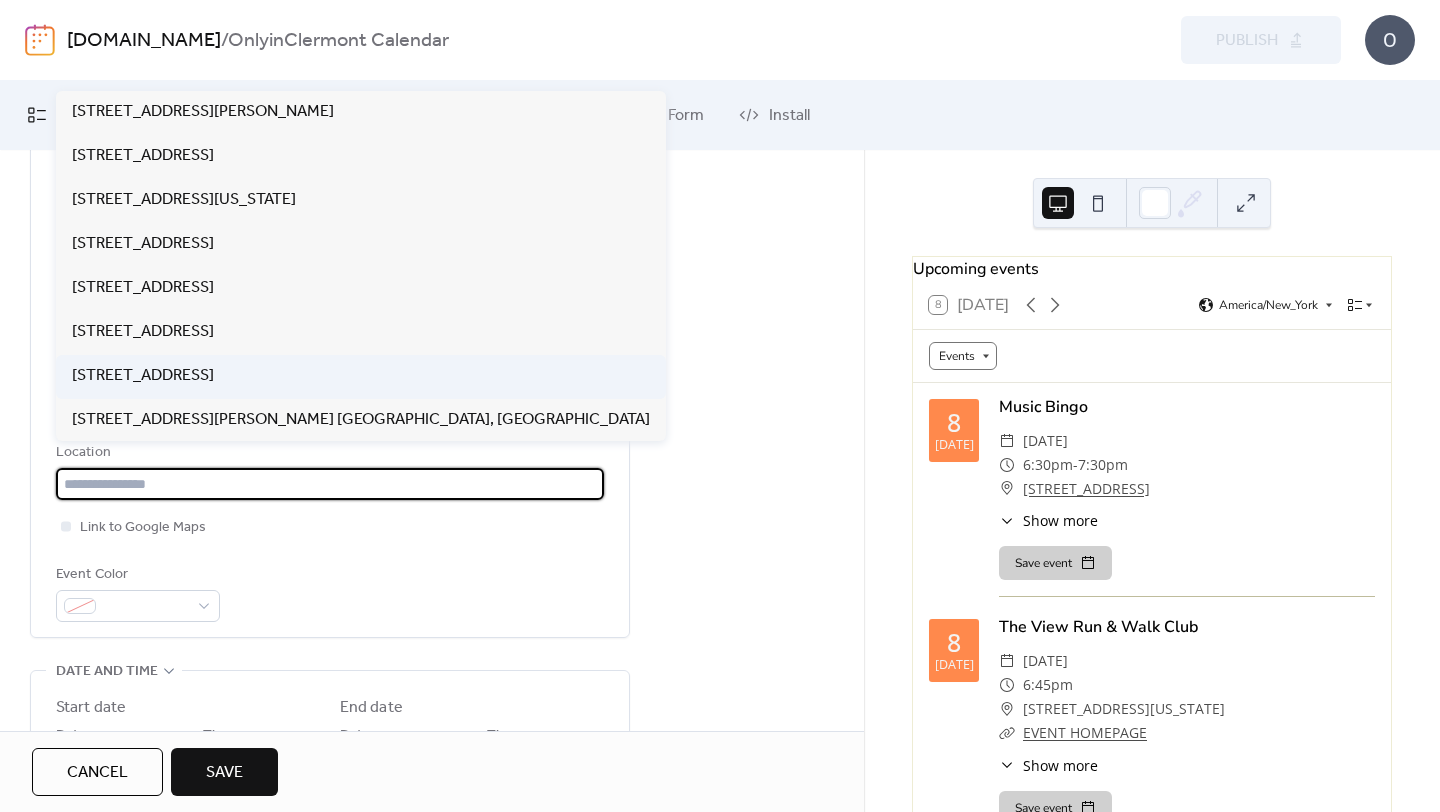 paste on "**********" 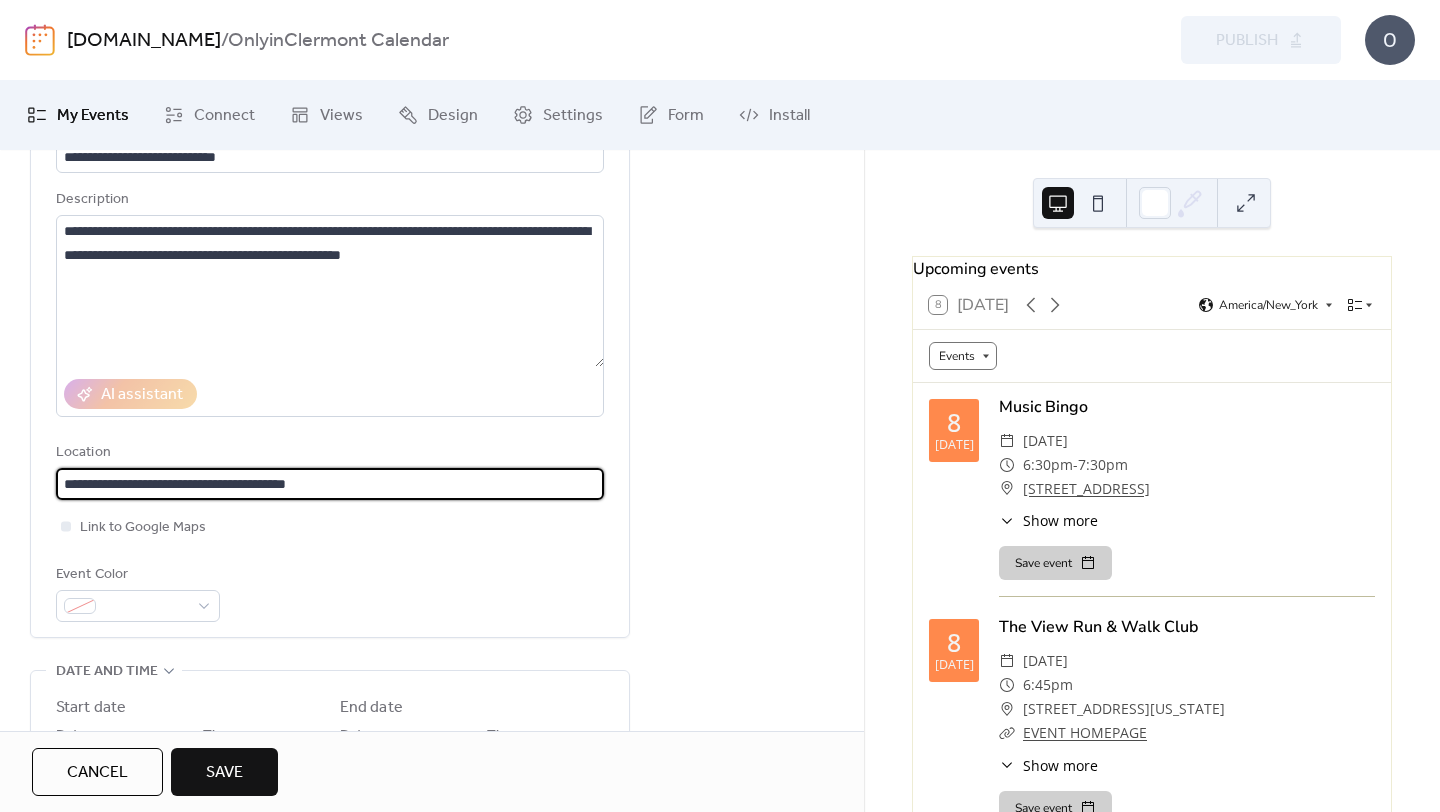 scroll, scrollTop: 1, scrollLeft: 0, axis: vertical 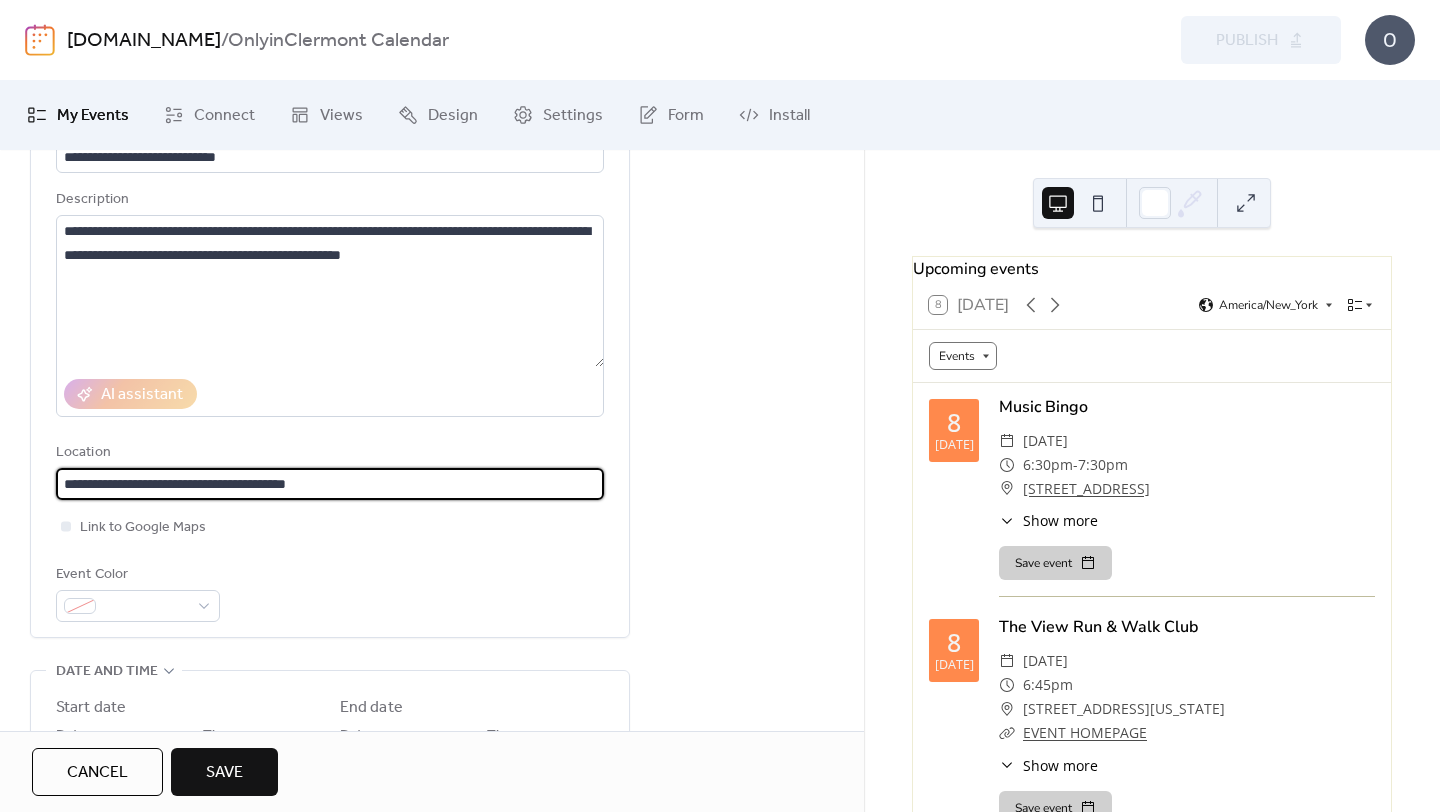 click on "**********" at bounding box center [330, 484] 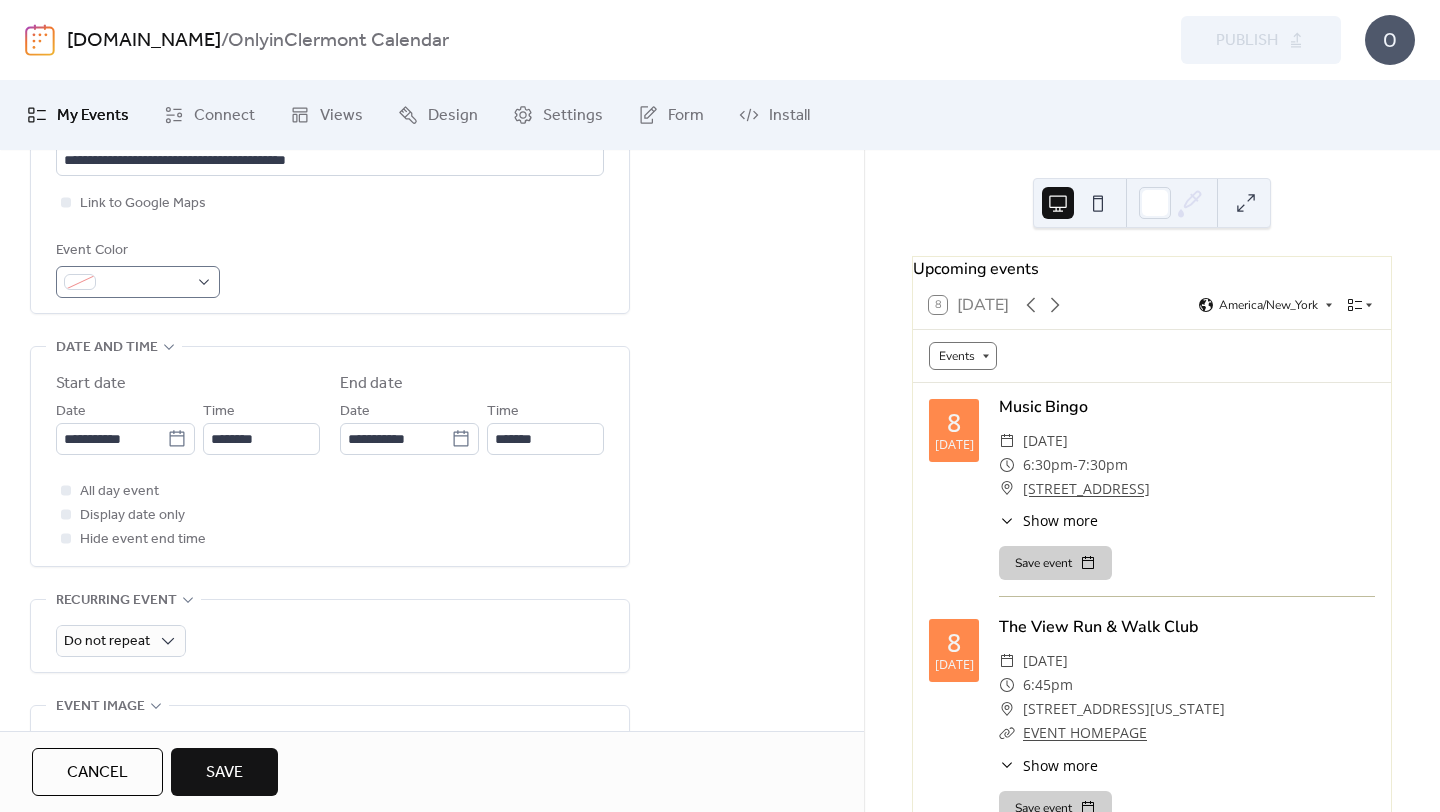 scroll, scrollTop: 497, scrollLeft: 0, axis: vertical 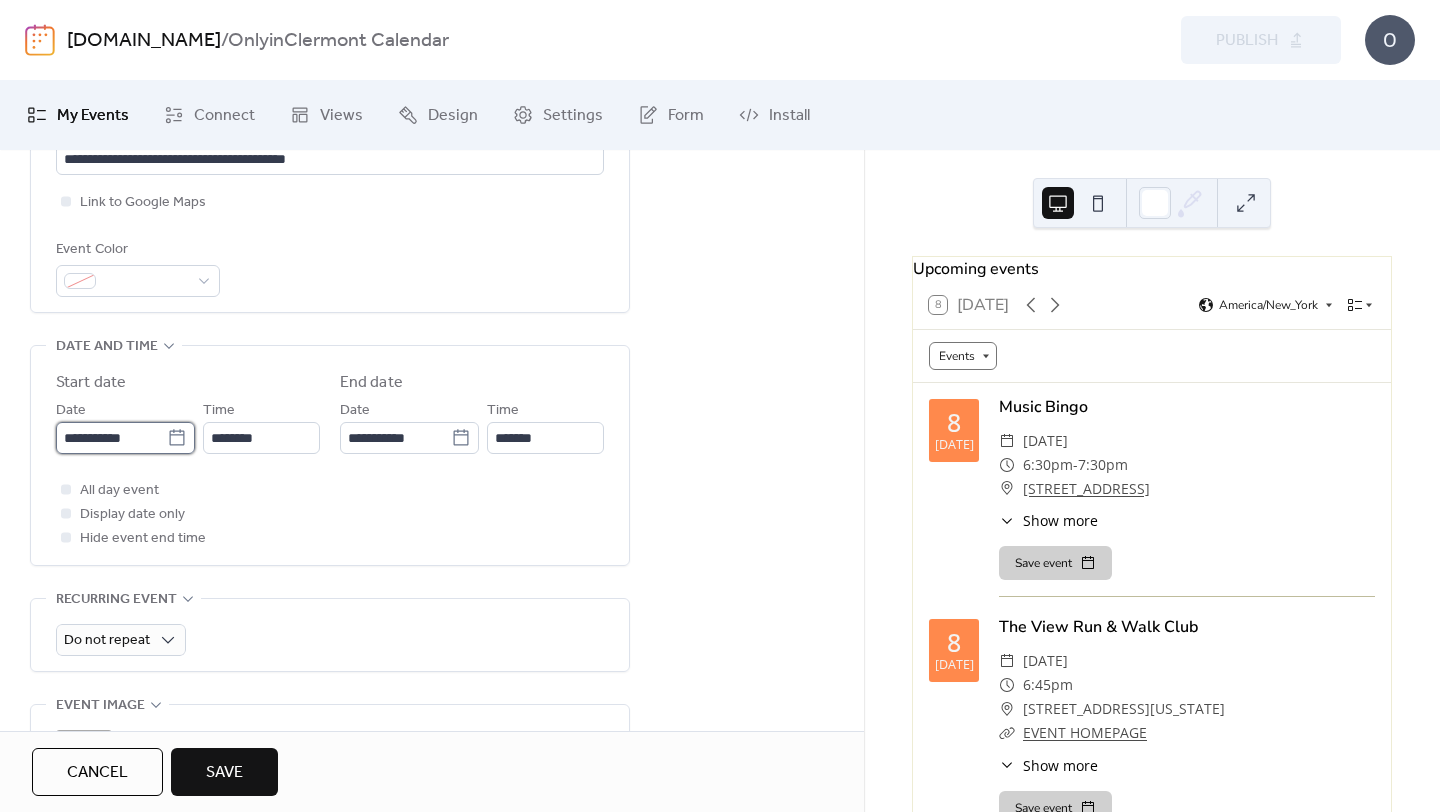 click on "**********" at bounding box center (111, 438) 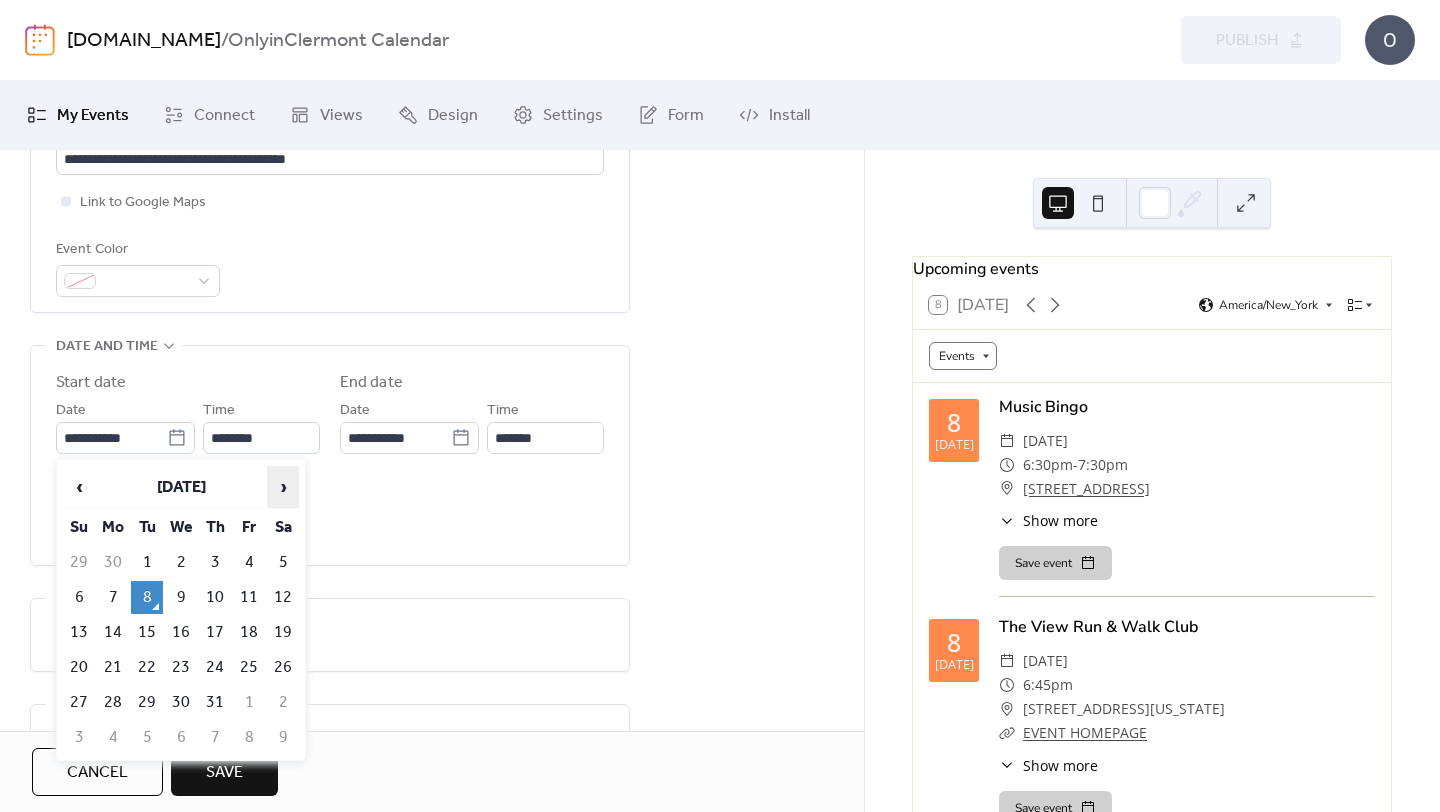 click on "›" at bounding box center [283, 487] 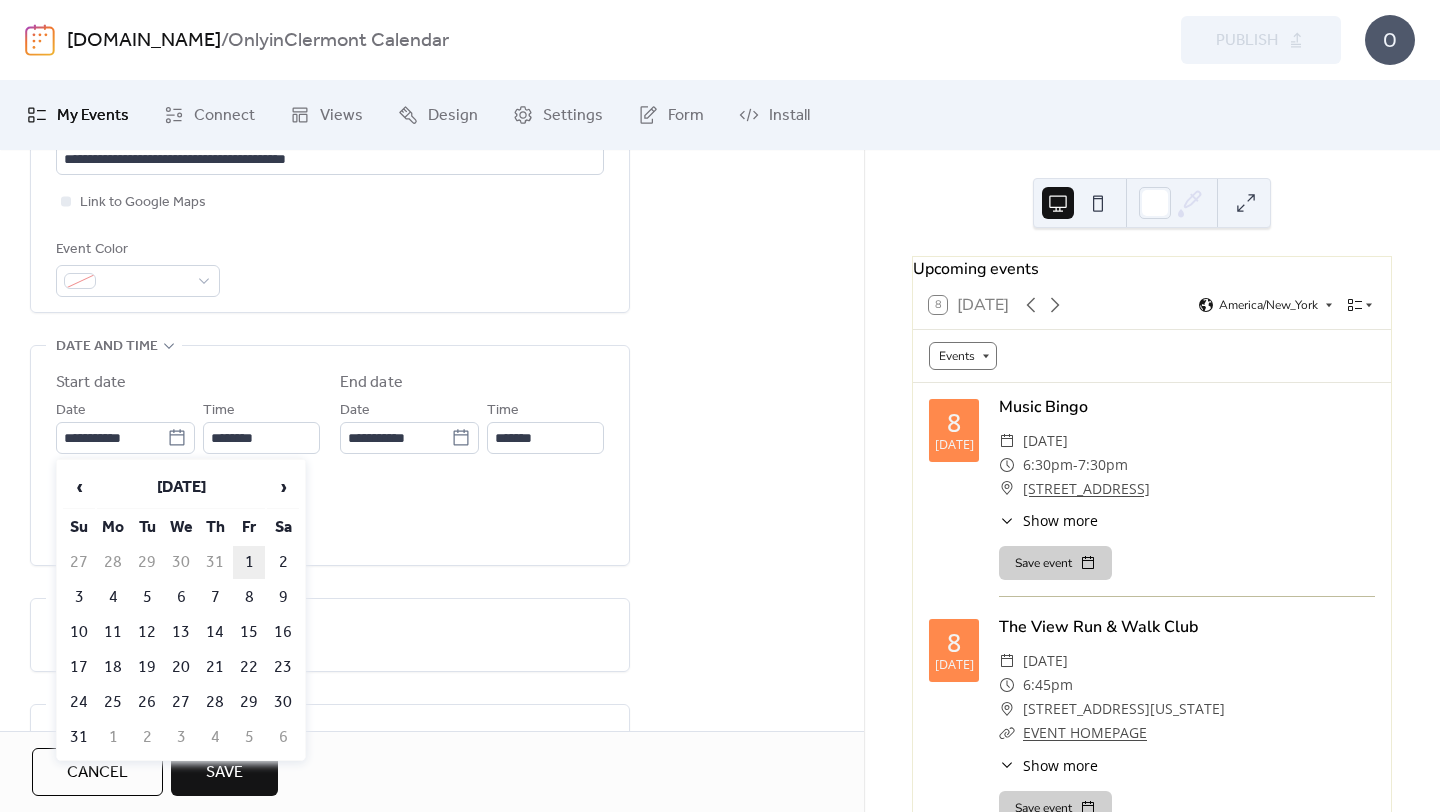 click on "1" at bounding box center (249, 562) 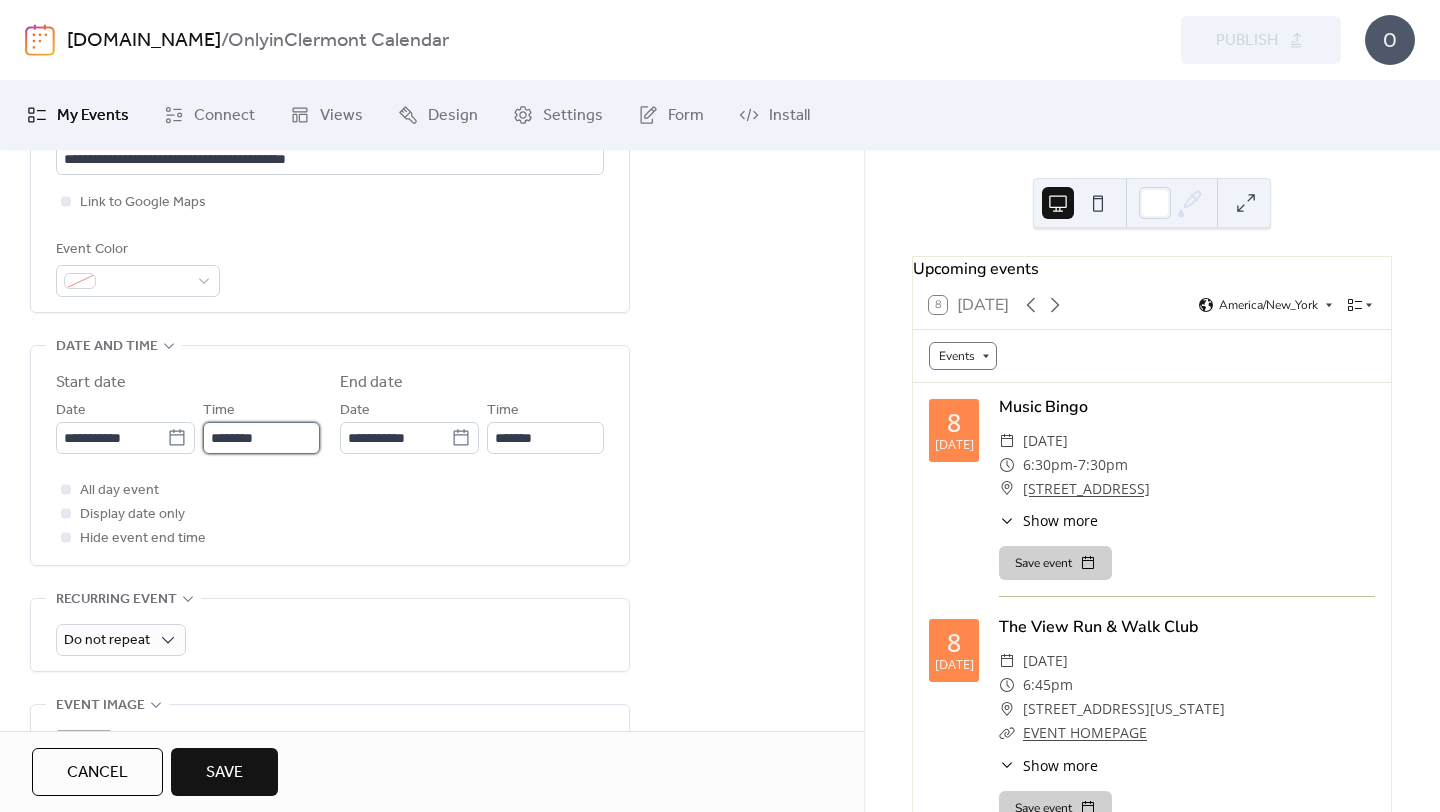 click on "**********" at bounding box center (720, 406) 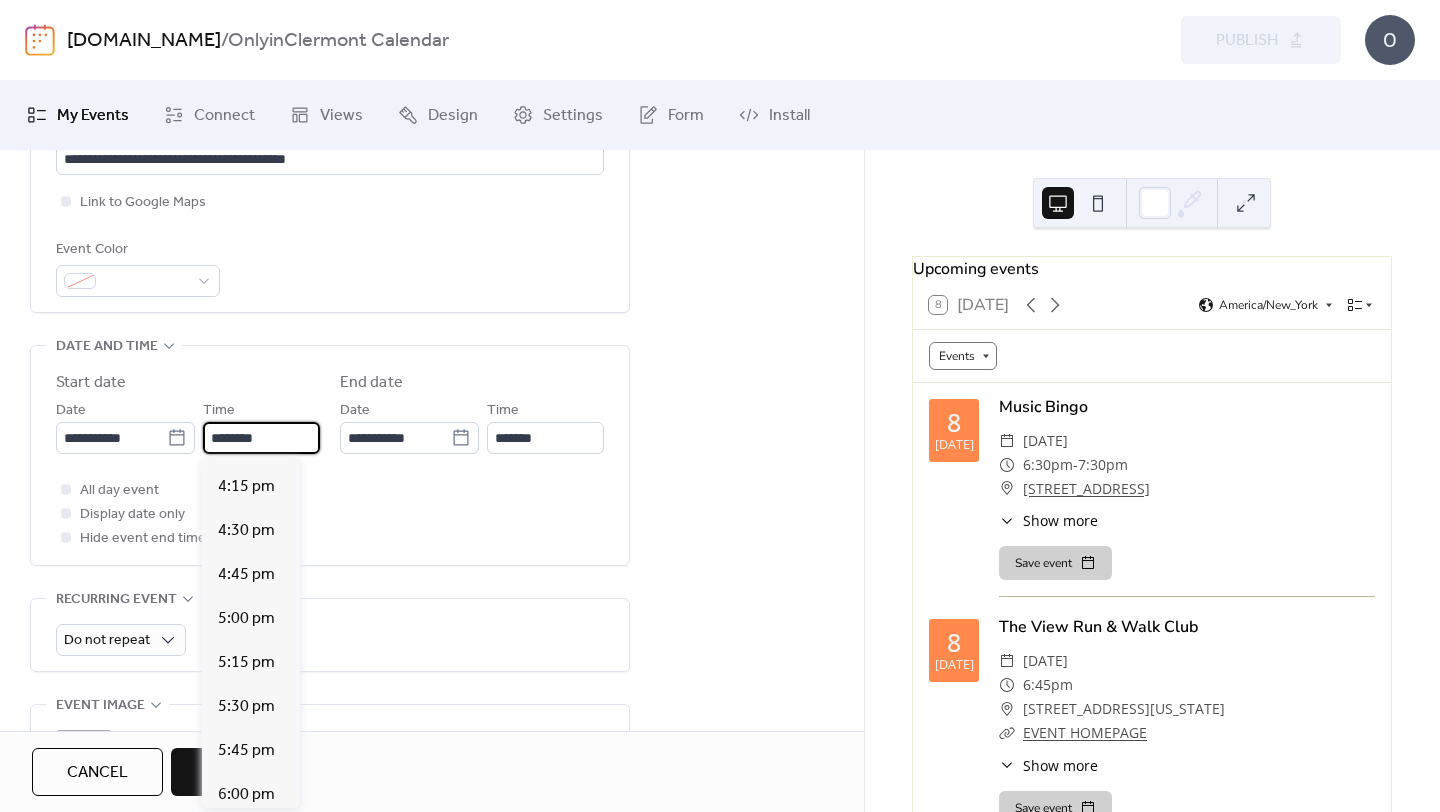scroll, scrollTop: 2855, scrollLeft: 0, axis: vertical 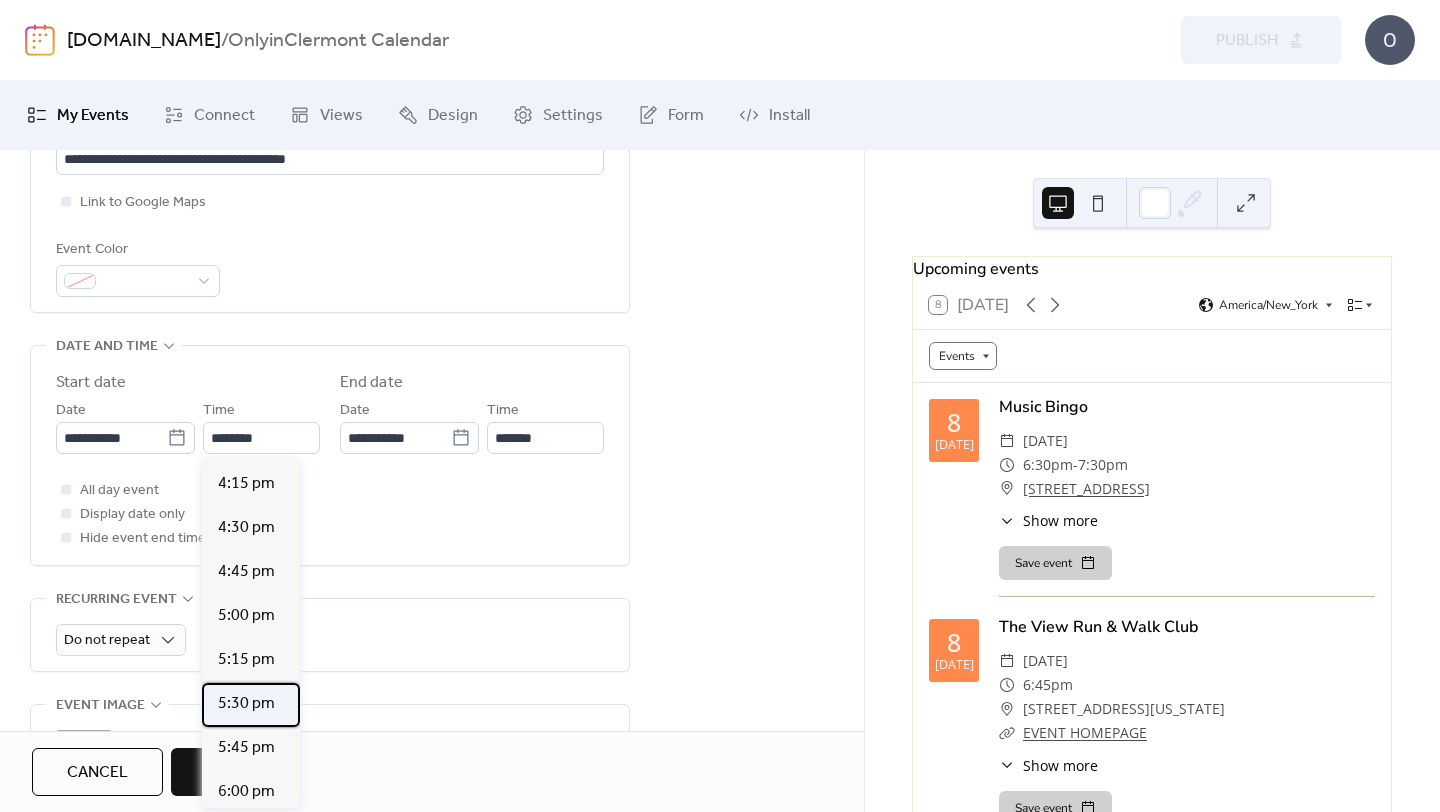 click on "5:30 pm" at bounding box center (246, 704) 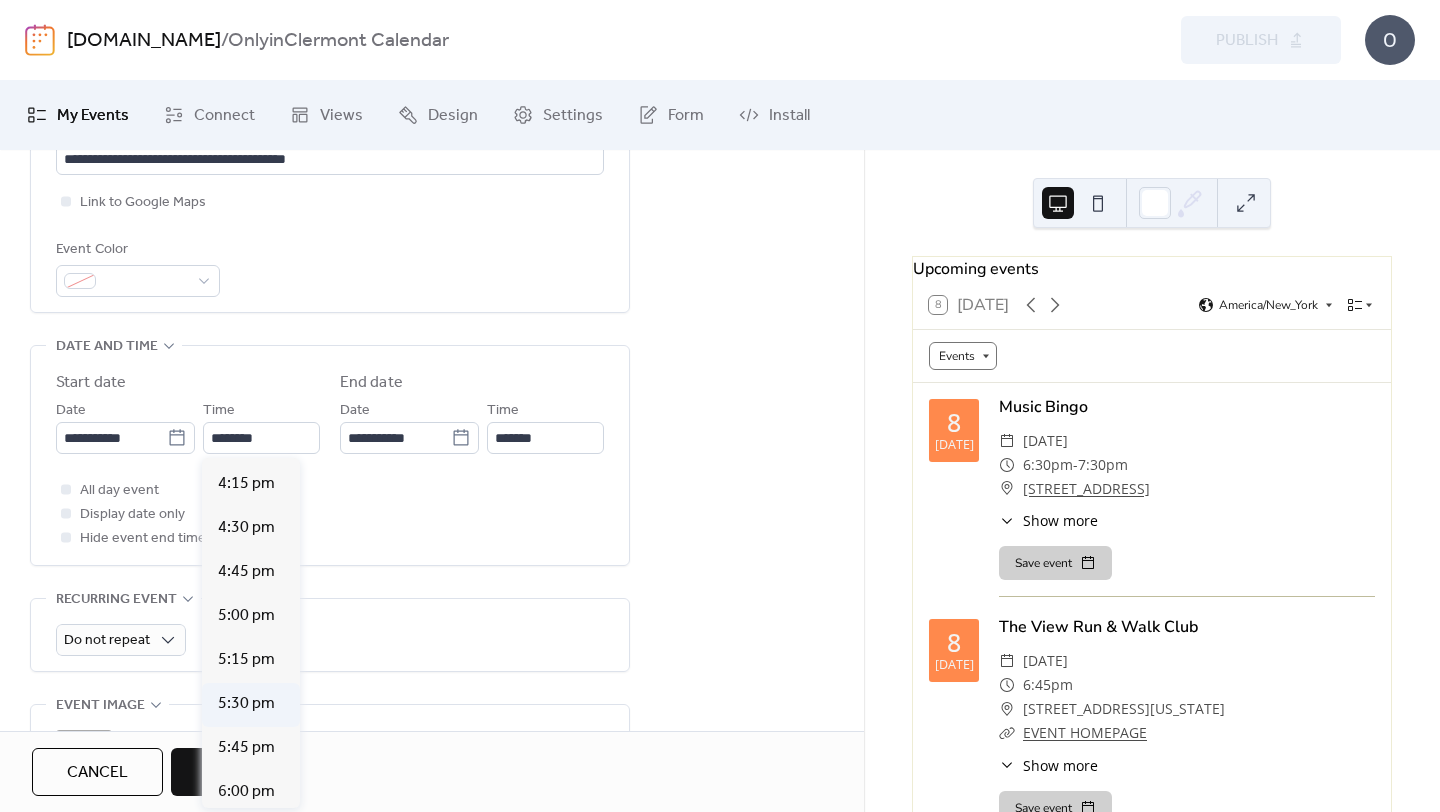type on "*******" 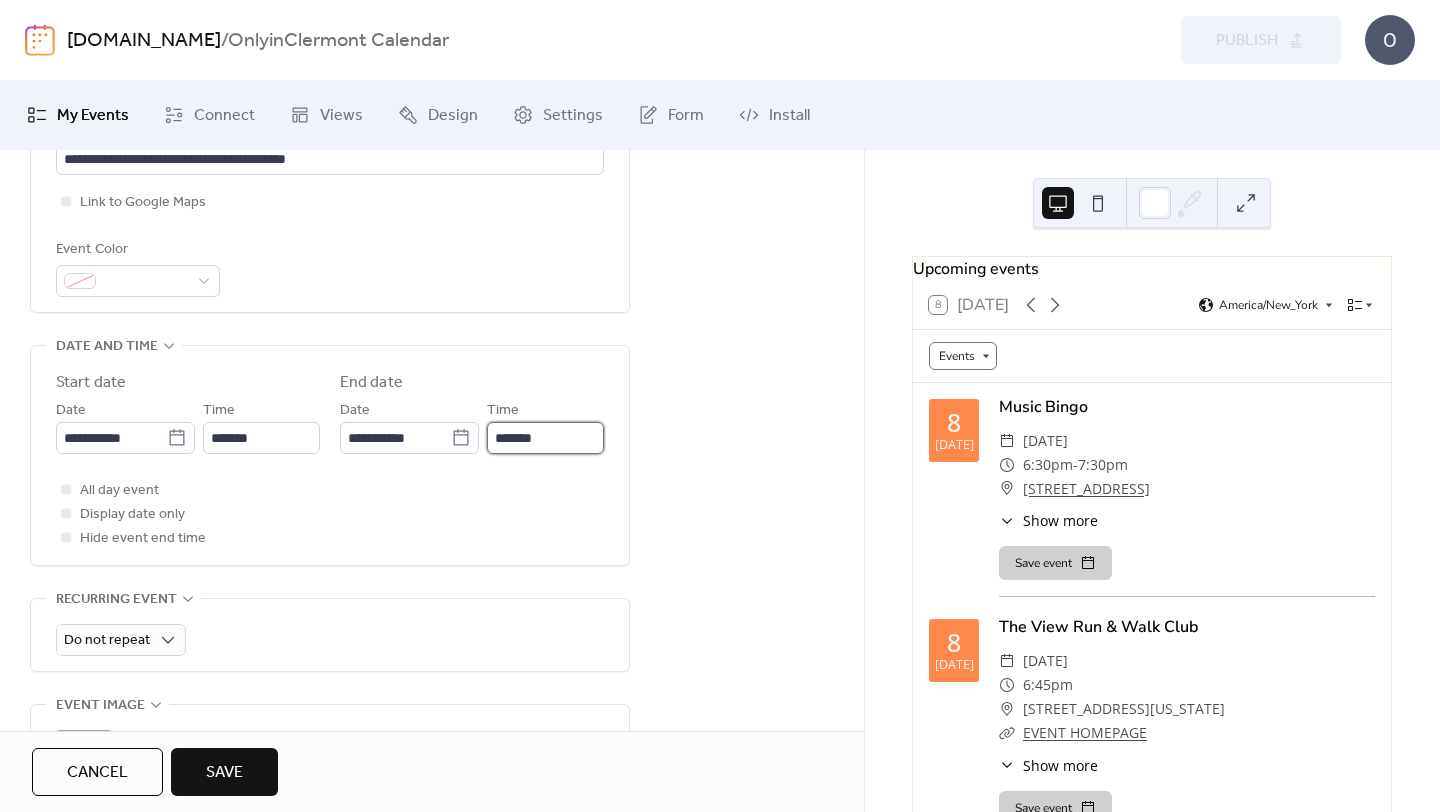 click on "*******" at bounding box center (545, 438) 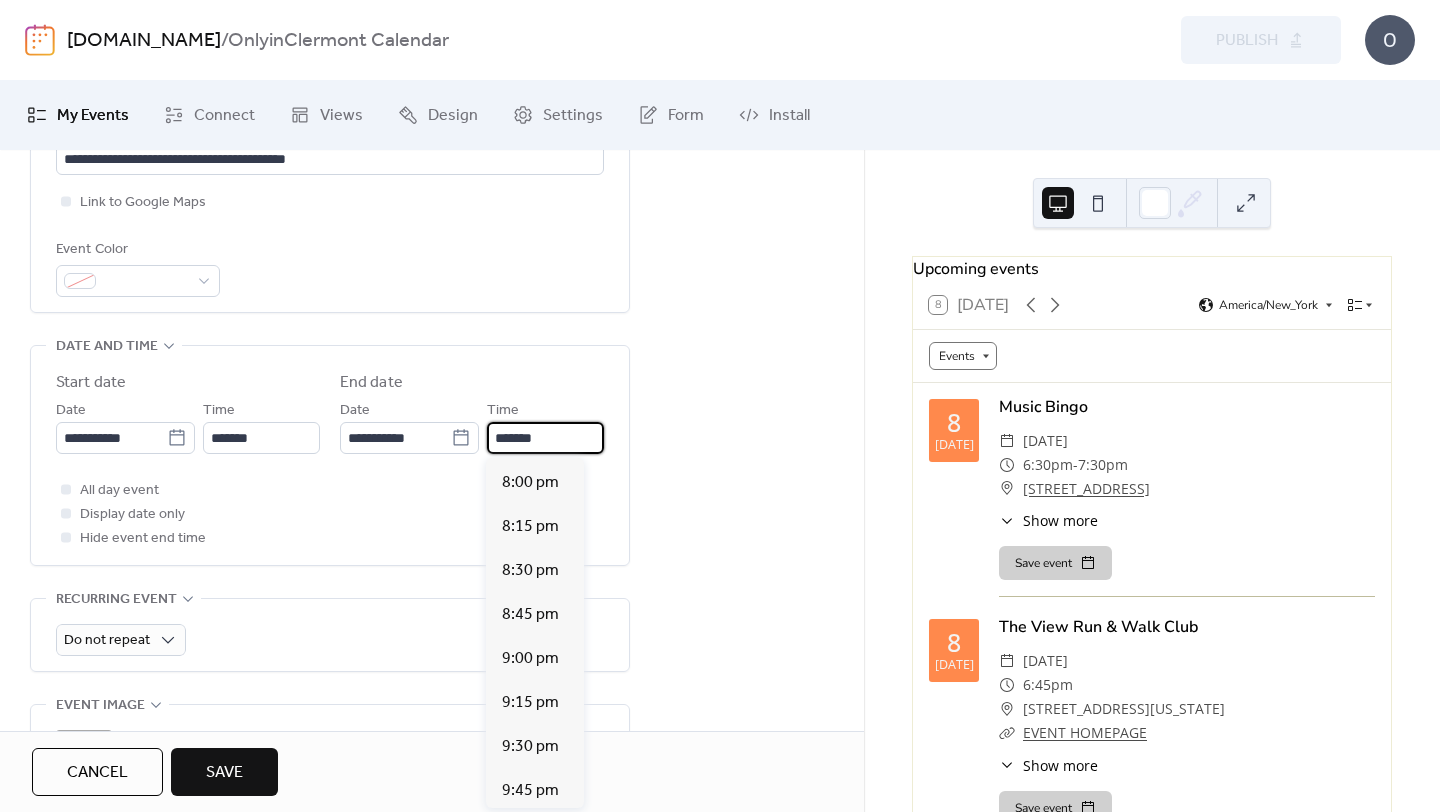 scroll, scrollTop: 395, scrollLeft: 0, axis: vertical 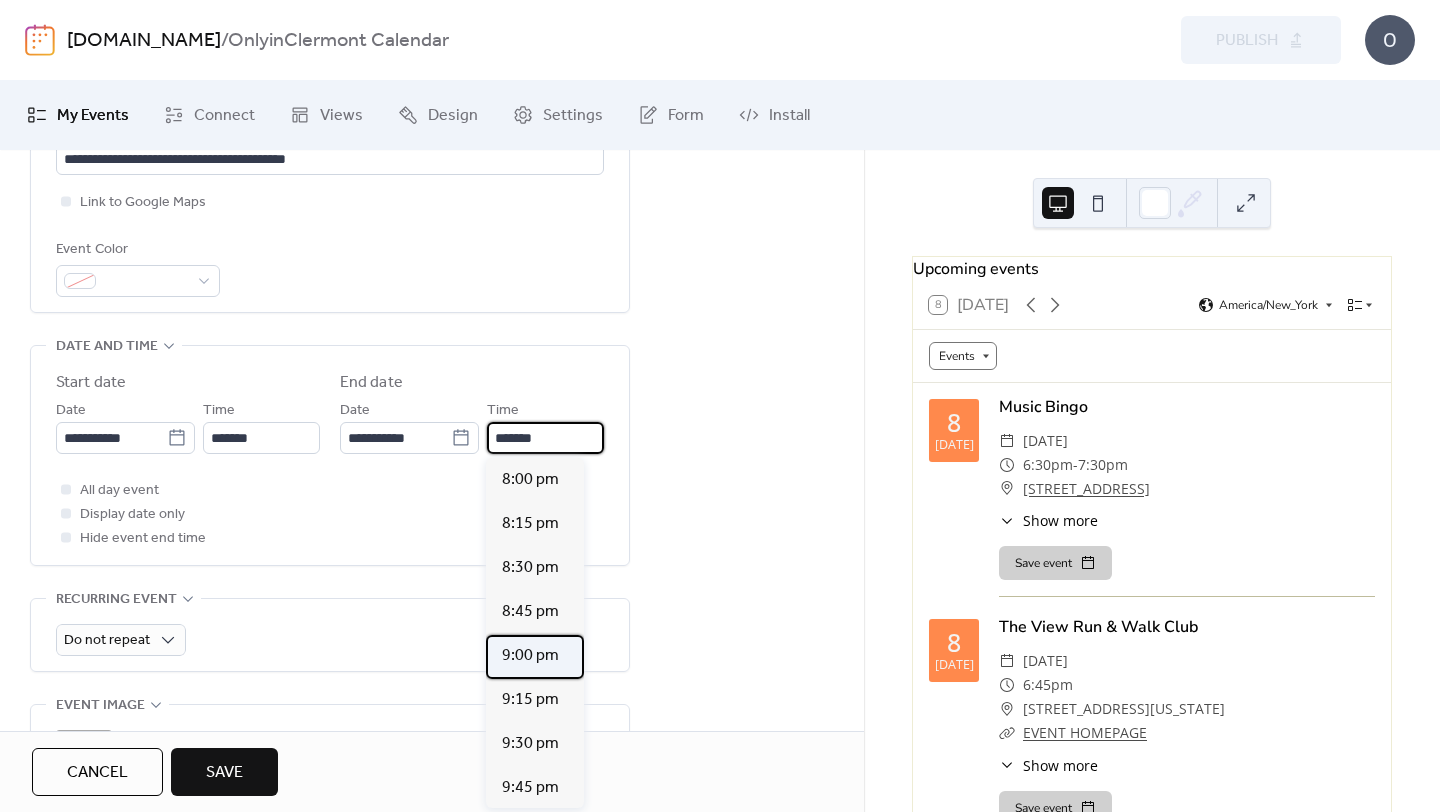 click on "9:00 pm" at bounding box center (530, 656) 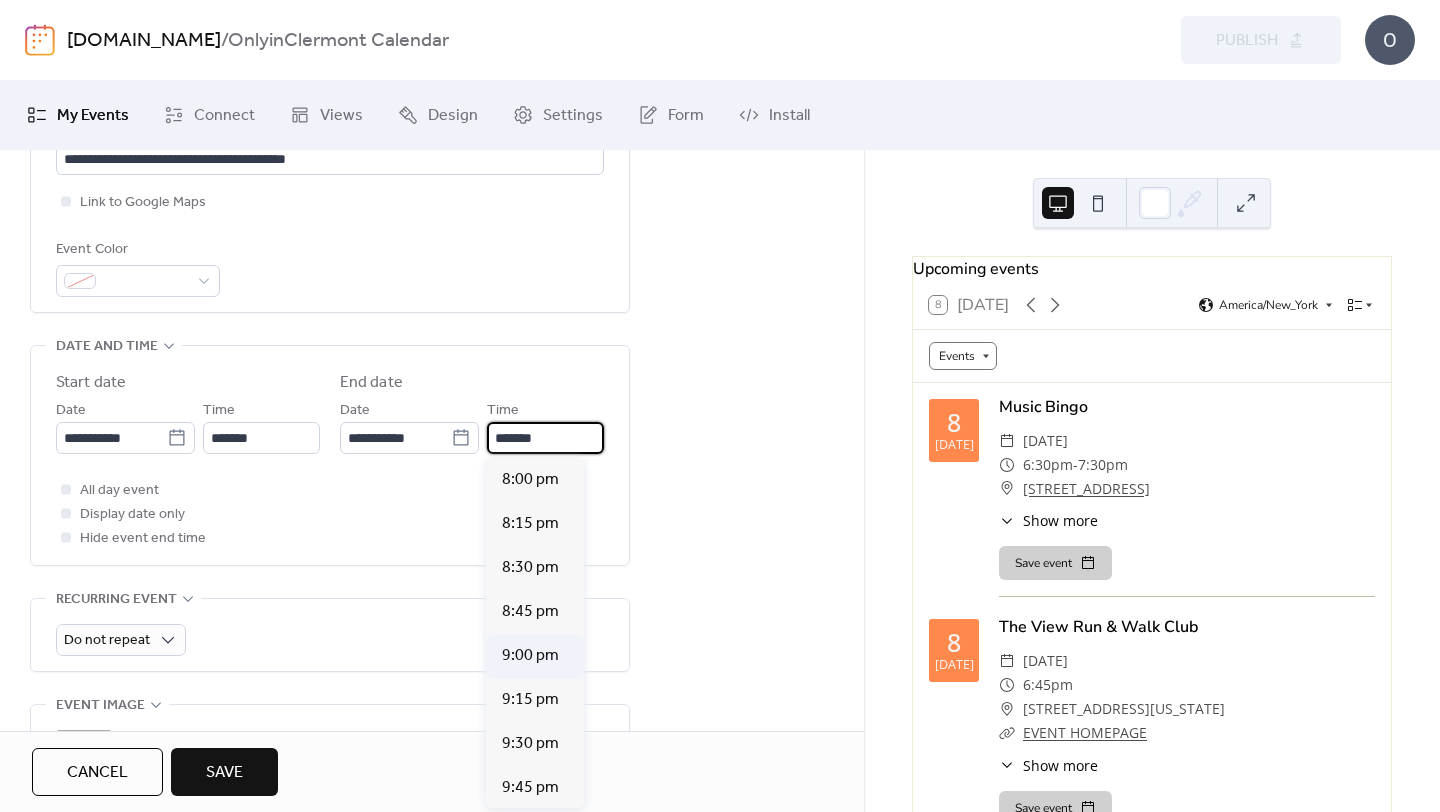 type on "*******" 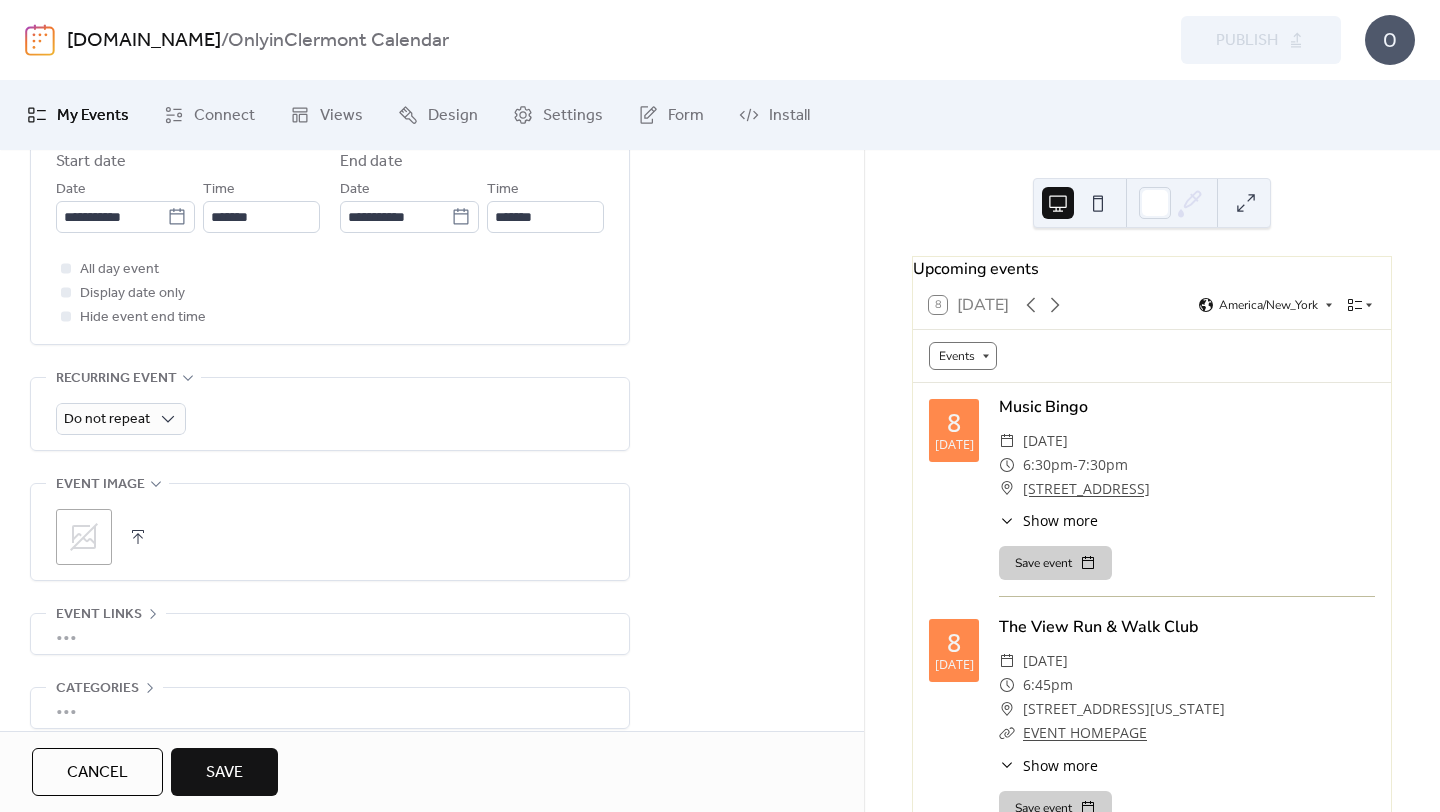 scroll, scrollTop: 770, scrollLeft: 0, axis: vertical 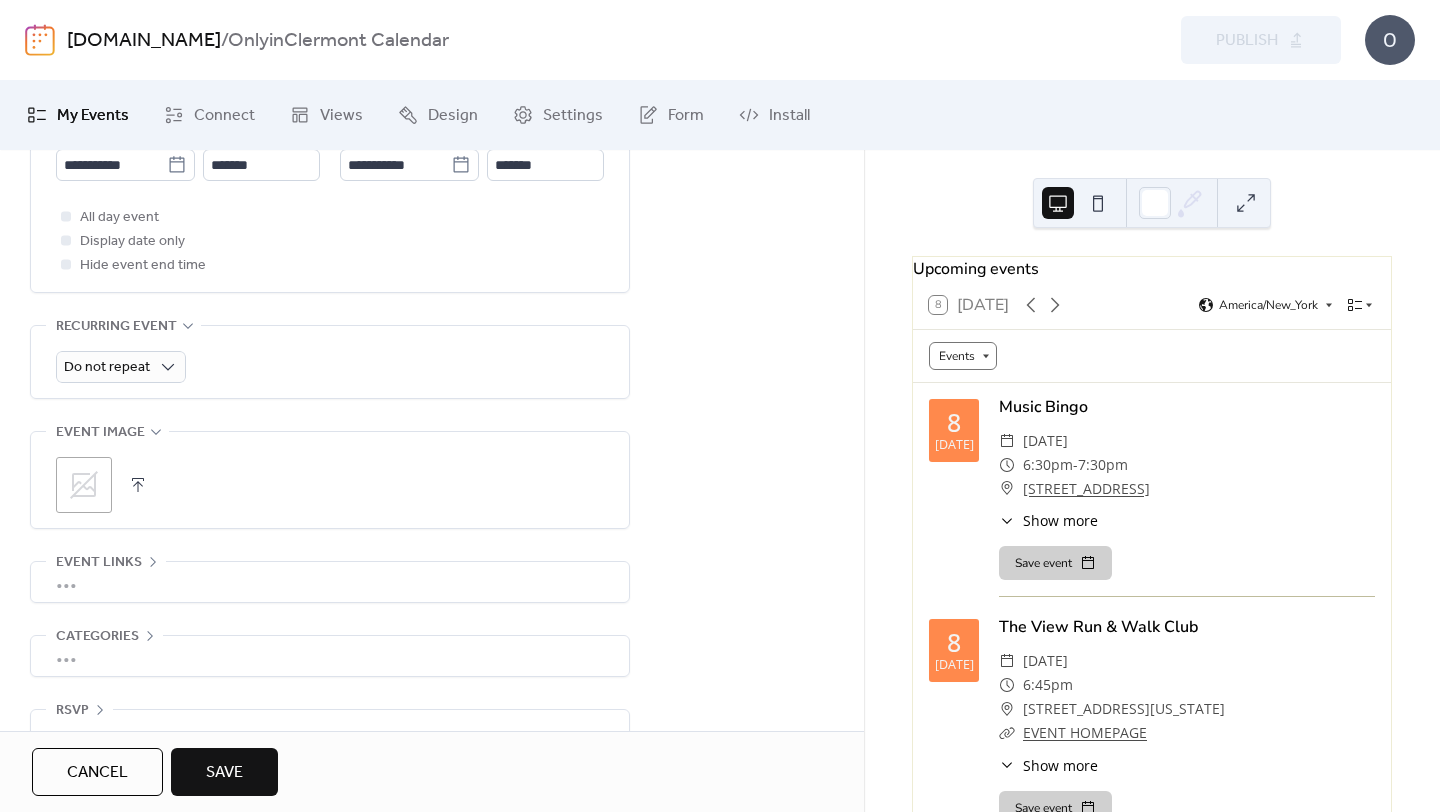 click at bounding box center (138, 485) 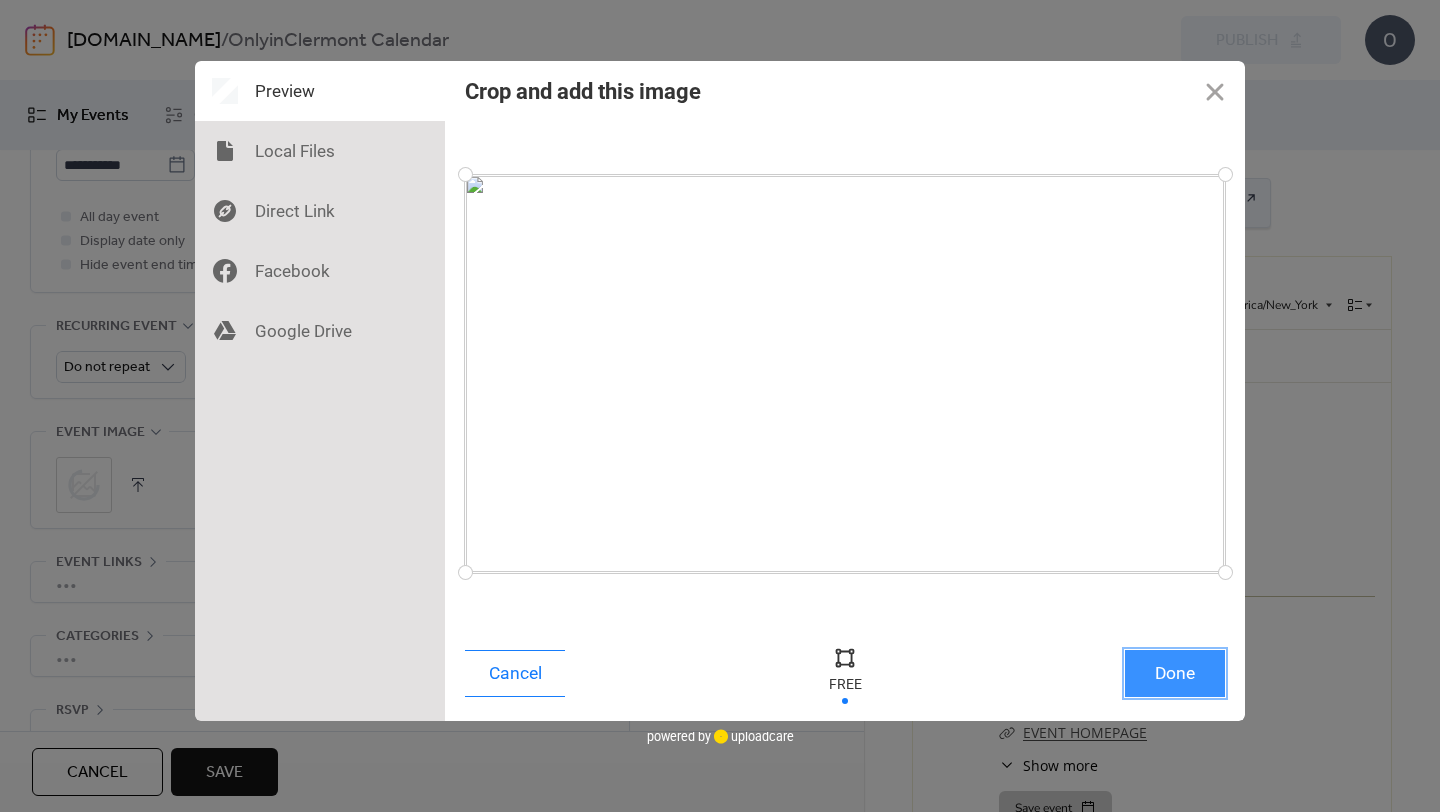click on "Done" at bounding box center (1175, 673) 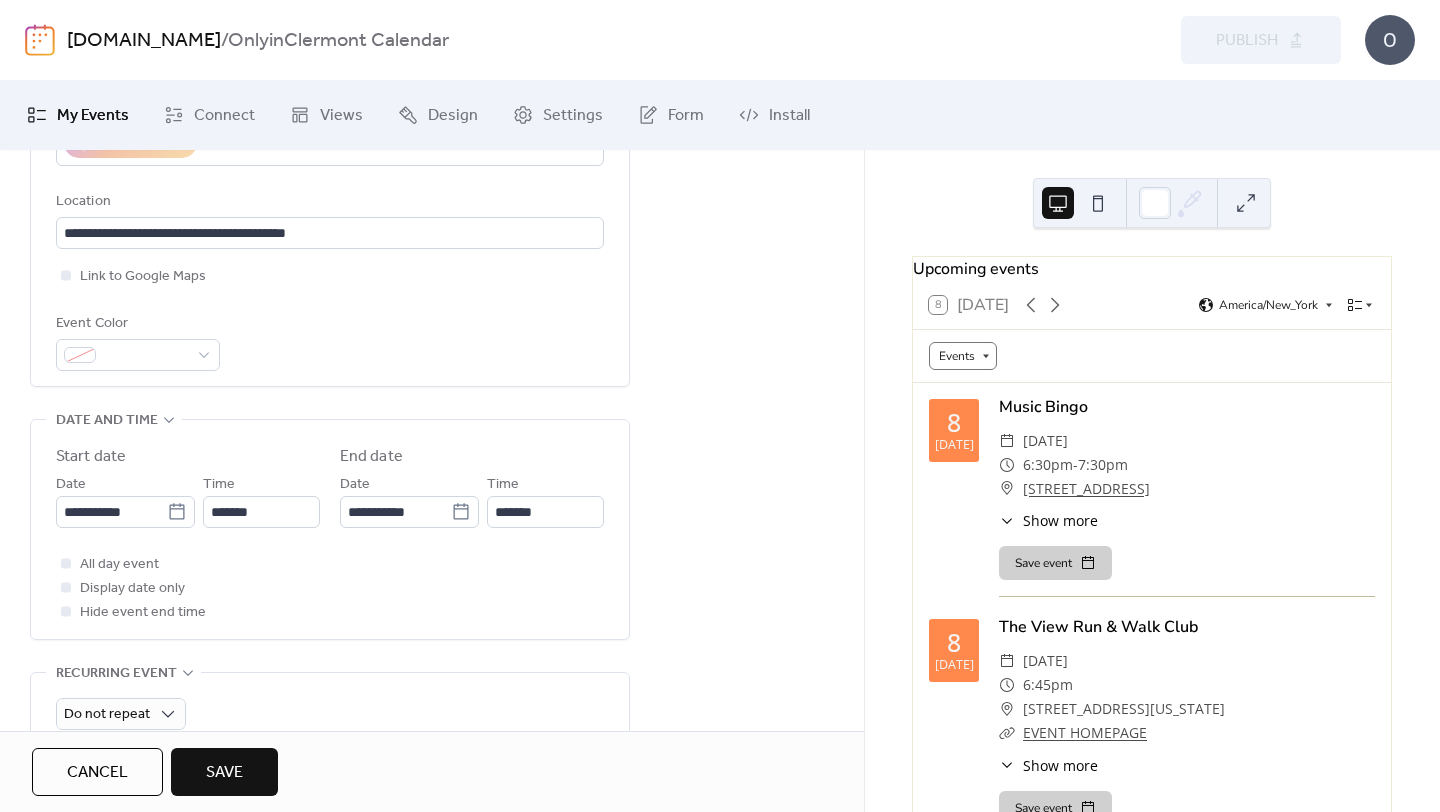 scroll, scrollTop: 460, scrollLeft: 0, axis: vertical 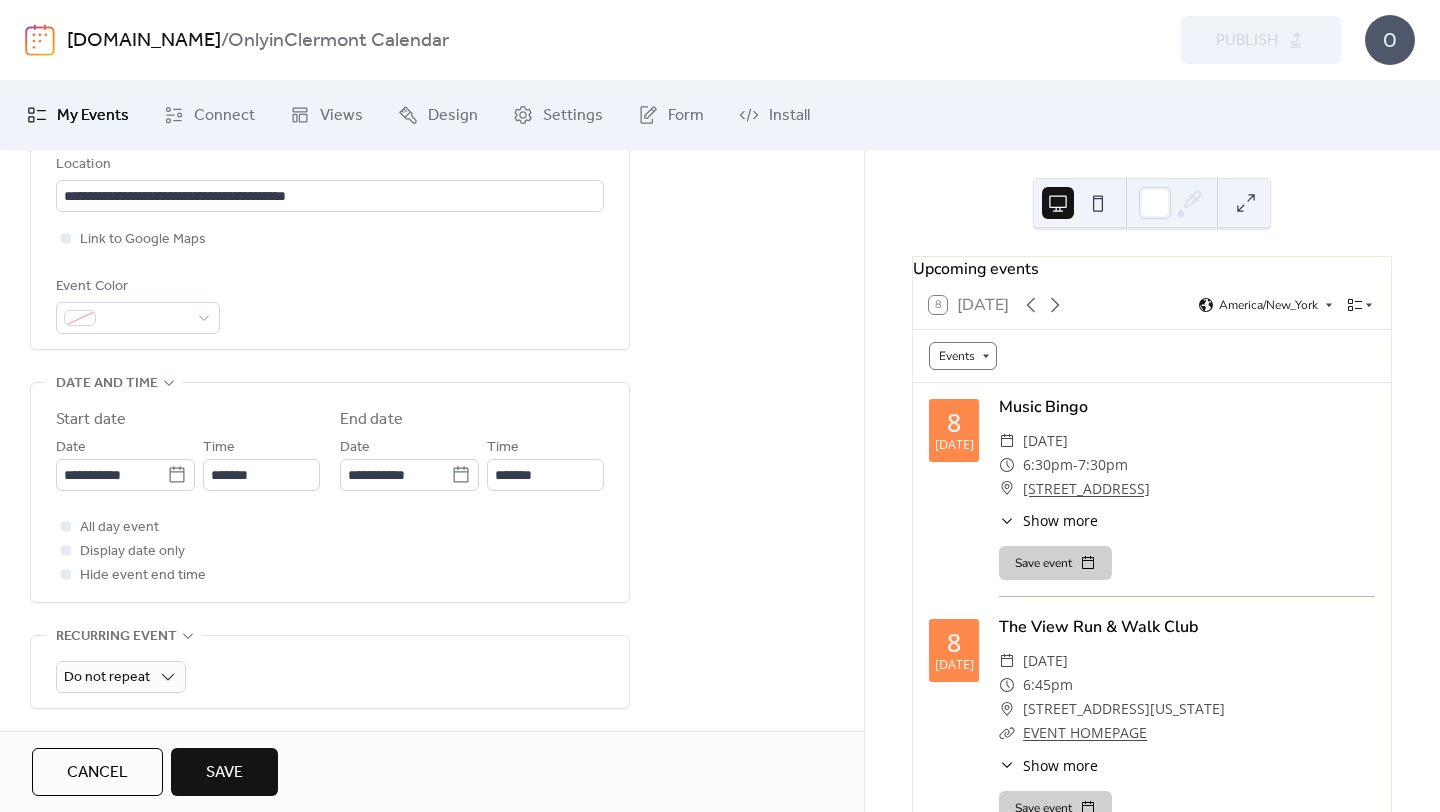 click on "Save" at bounding box center (224, 773) 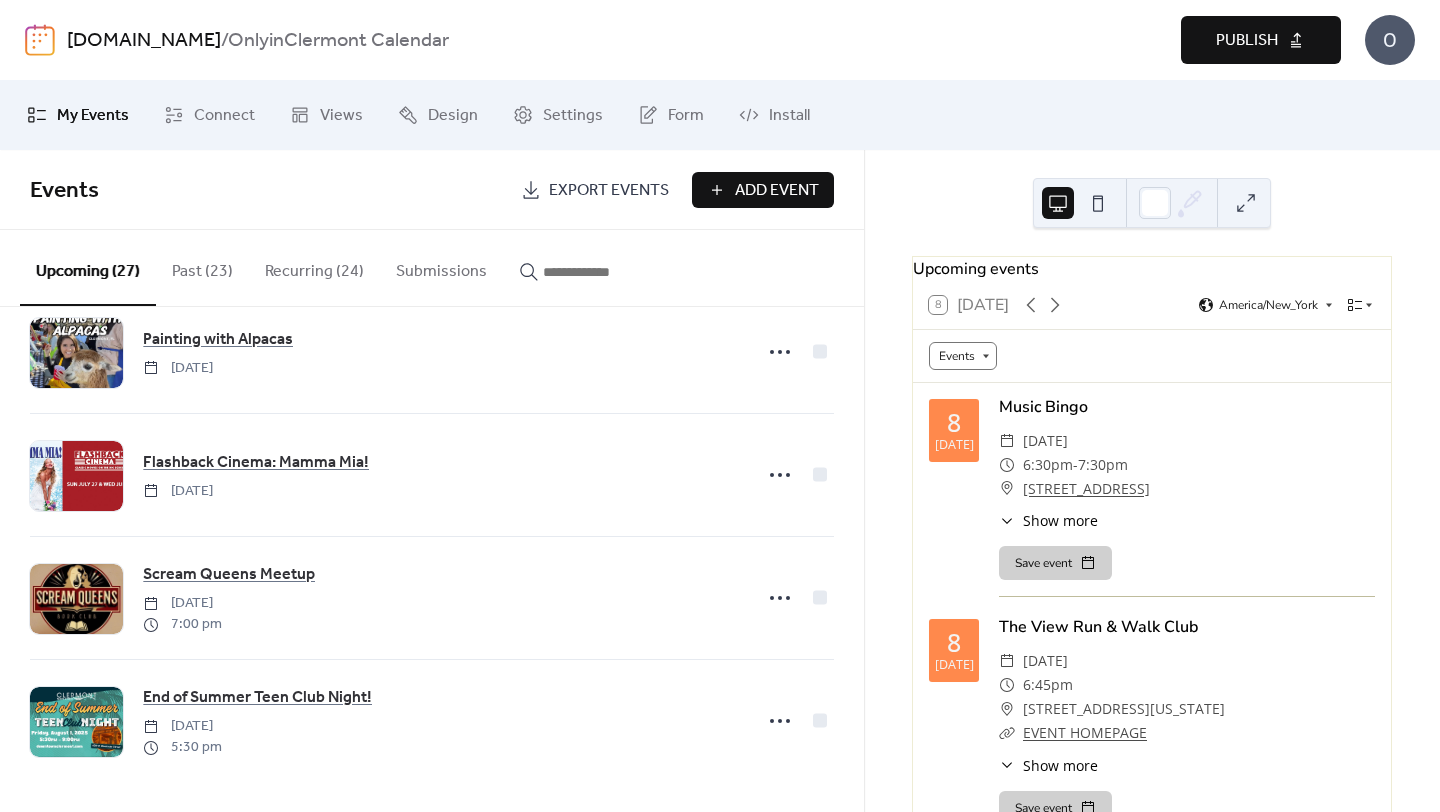 scroll, scrollTop: 2884, scrollLeft: 0, axis: vertical 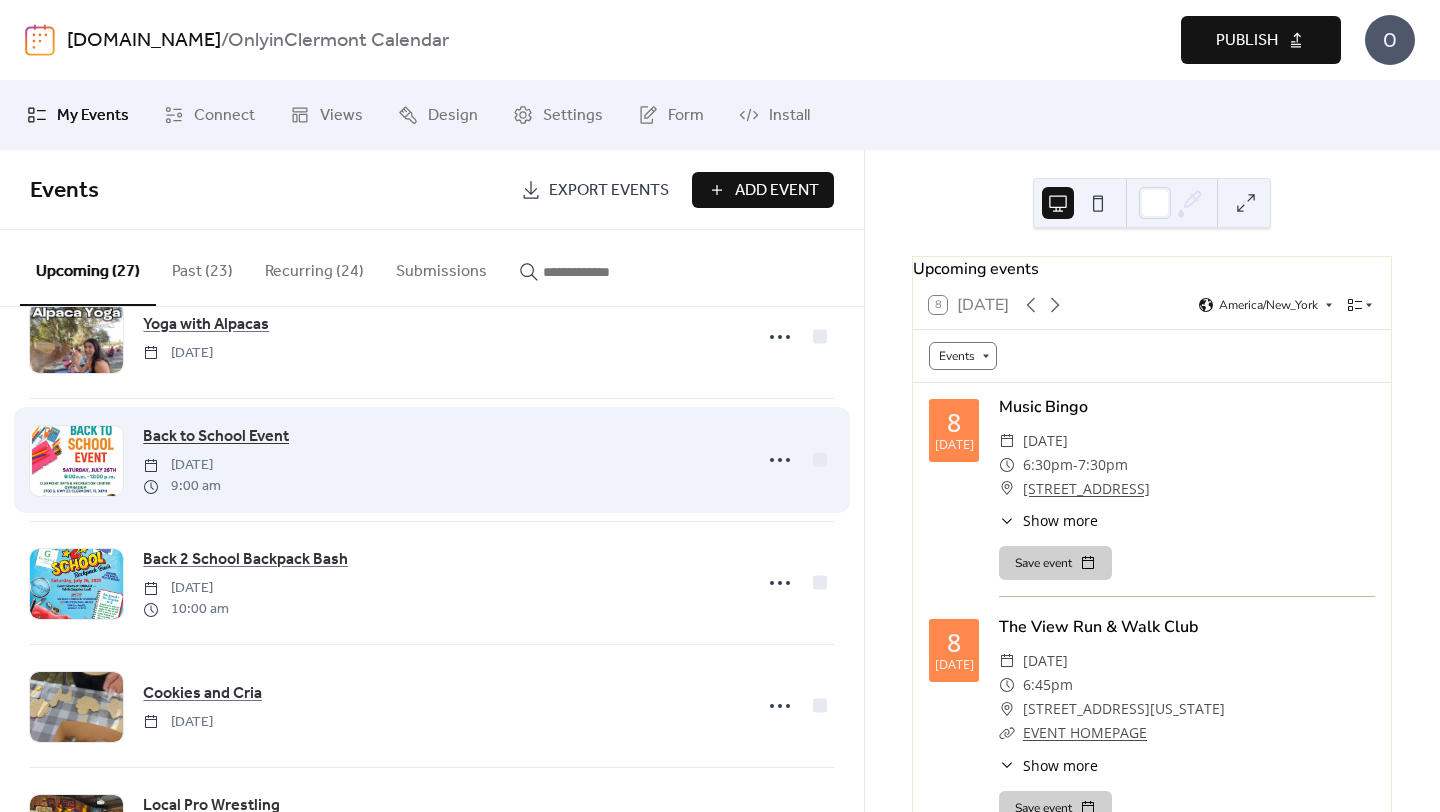 click on "Back to School Event" at bounding box center [216, 437] 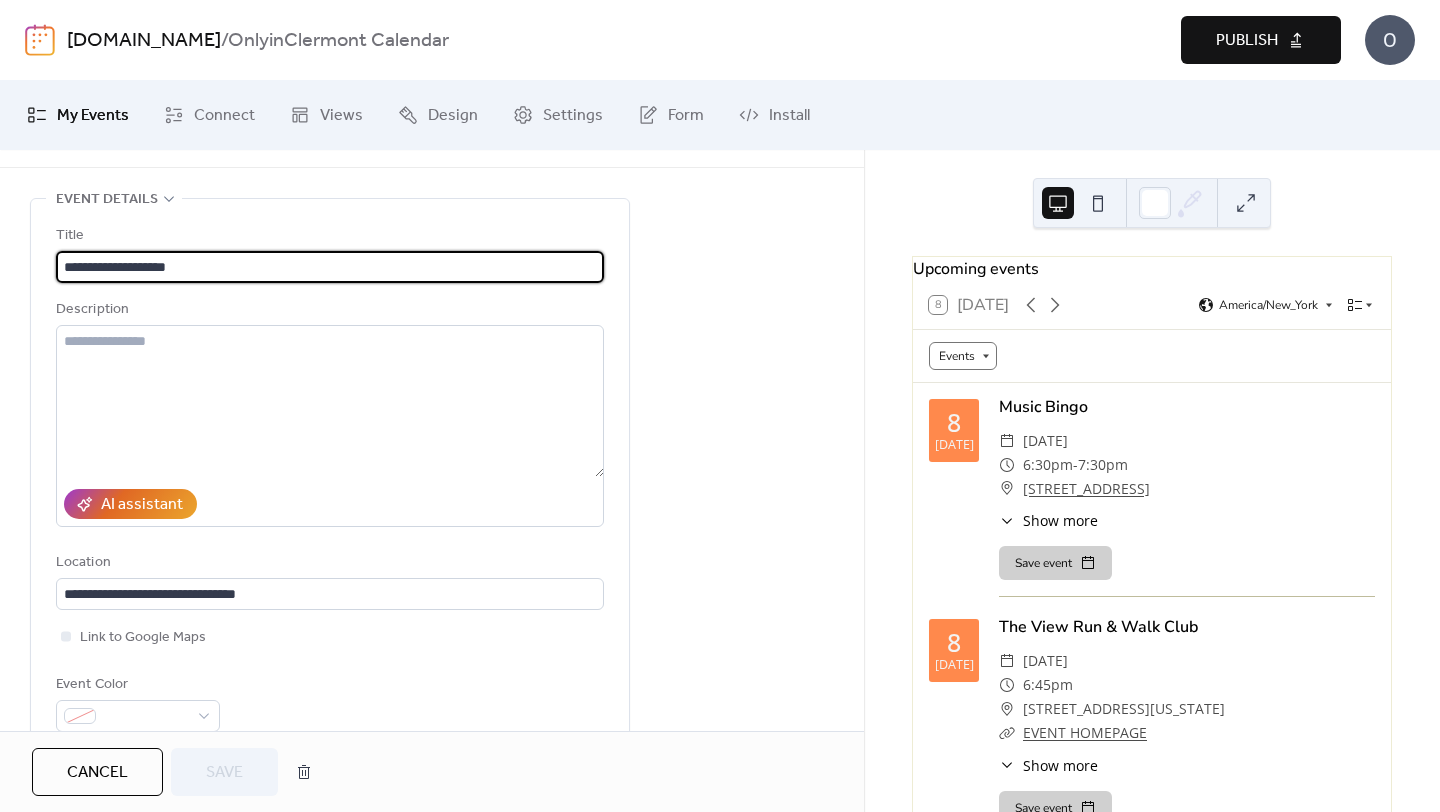 scroll, scrollTop: 0, scrollLeft: 0, axis: both 